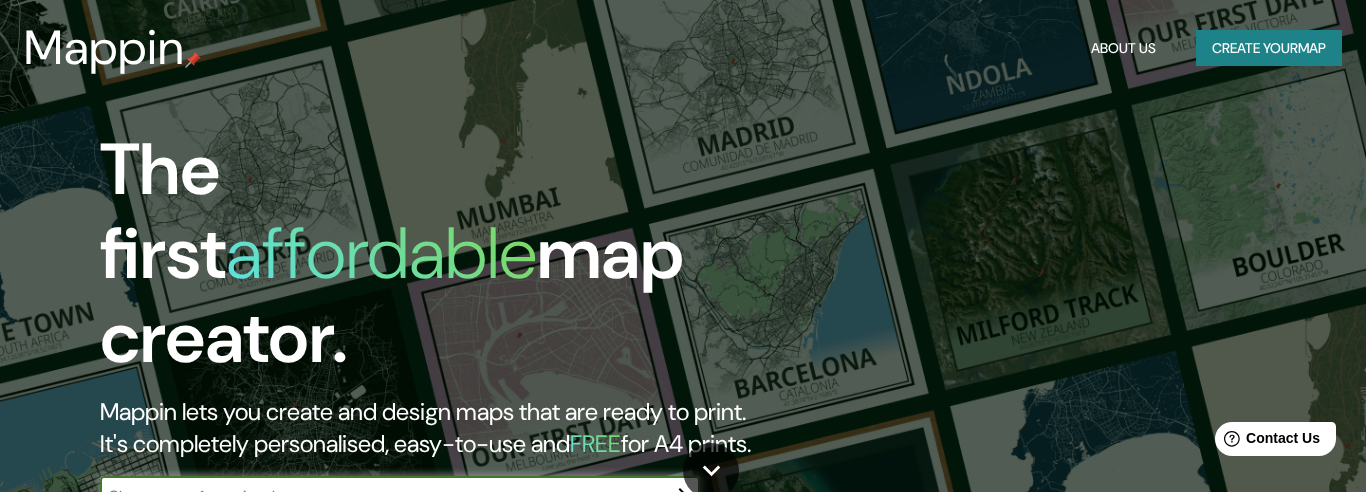 scroll, scrollTop: 0, scrollLeft: 0, axis: both 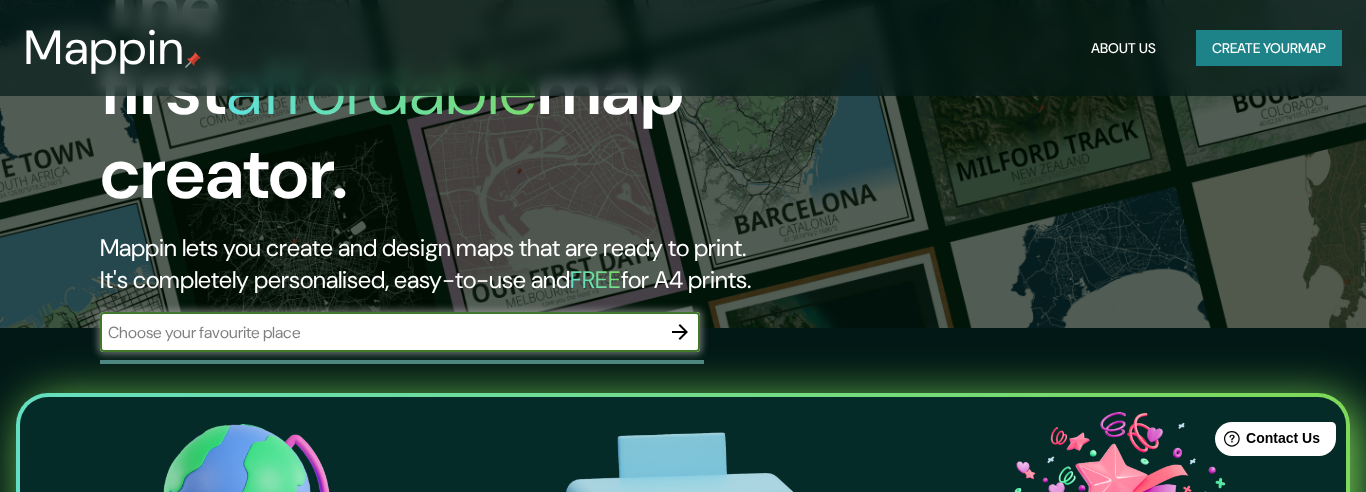 click at bounding box center [380, 332] 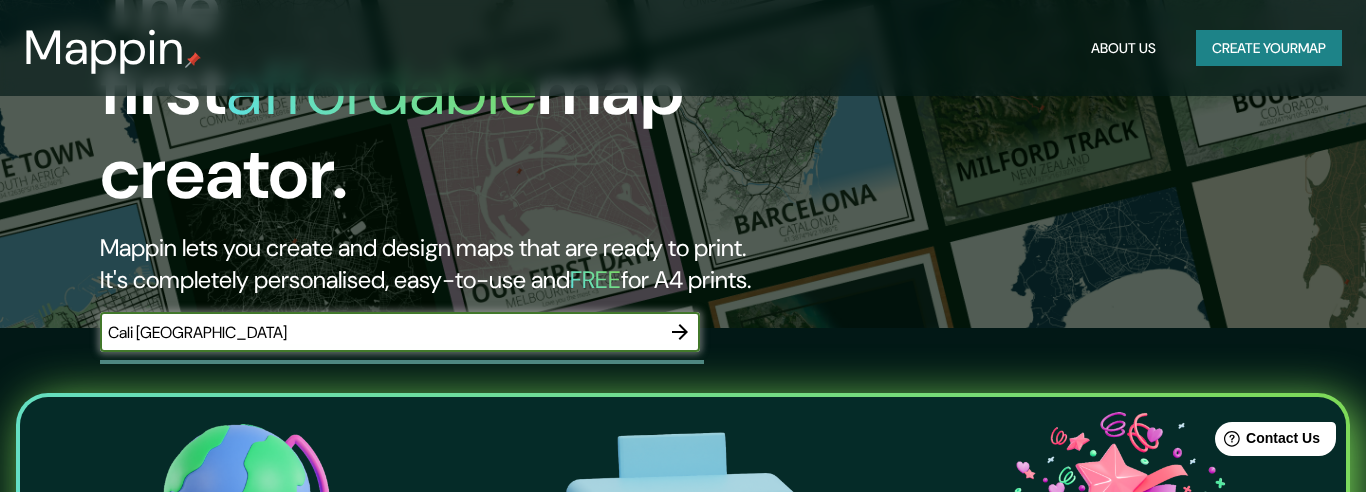 type on "Cali [GEOGRAPHIC_DATA]" 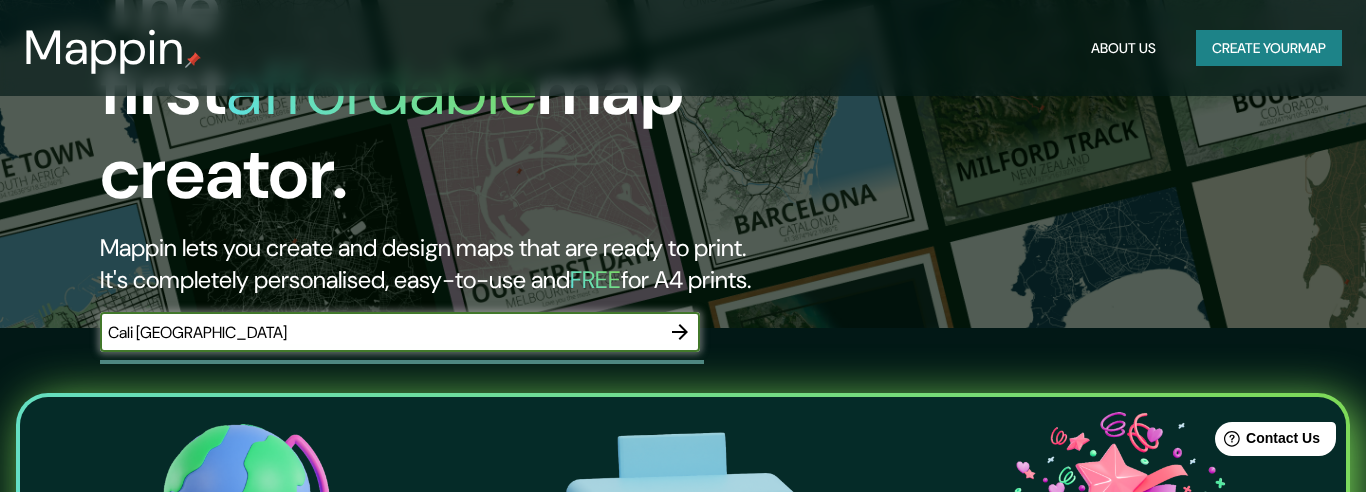 click 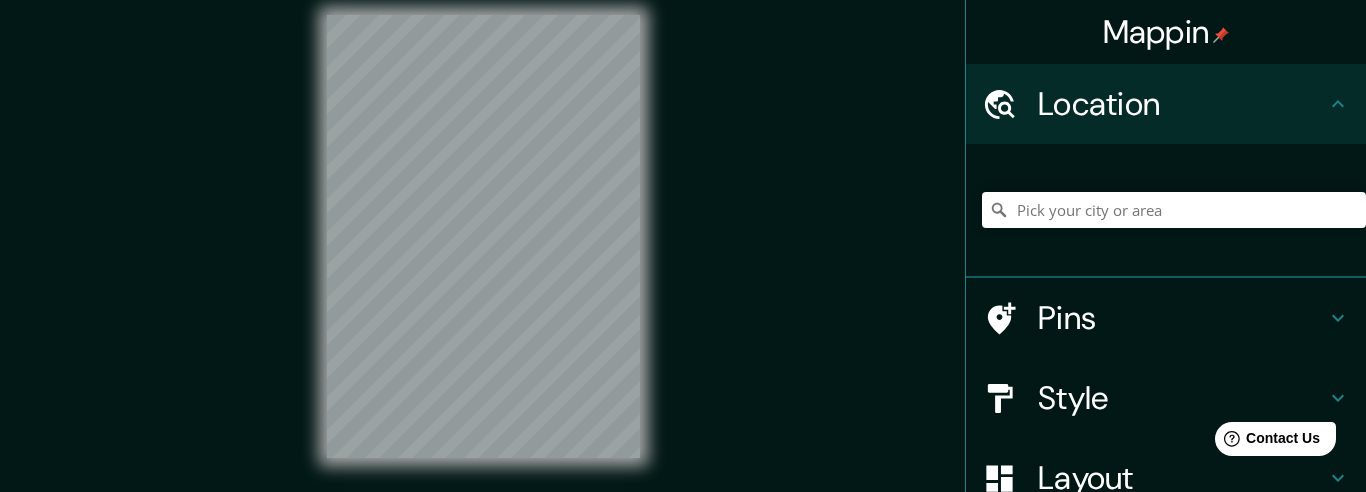 scroll, scrollTop: 0, scrollLeft: 0, axis: both 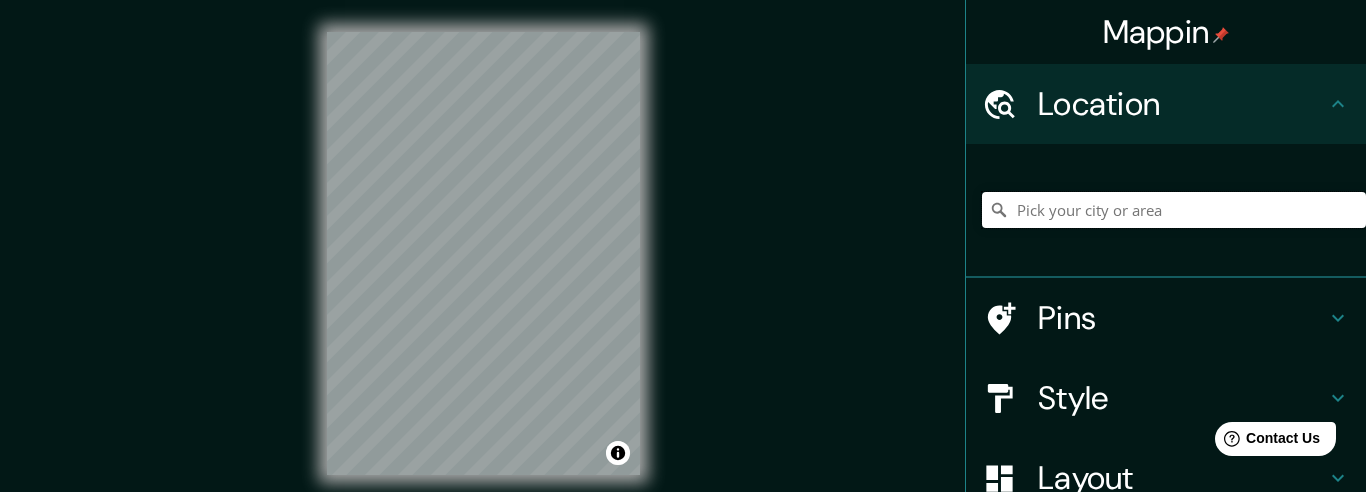 click at bounding box center [1174, 210] 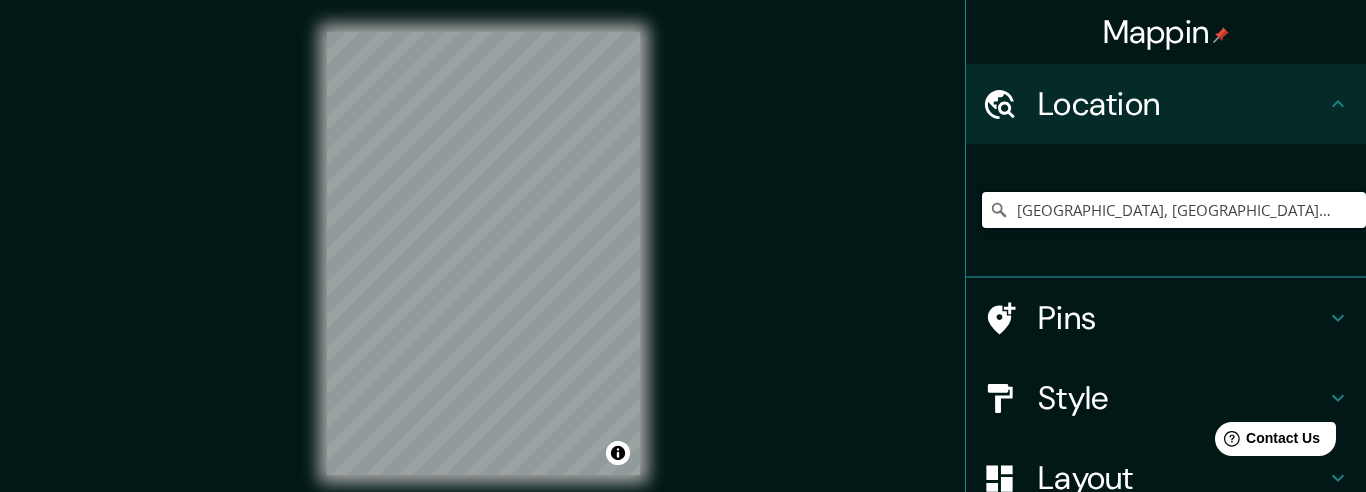 type on "[GEOGRAPHIC_DATA], [GEOGRAPHIC_DATA], [GEOGRAPHIC_DATA]" 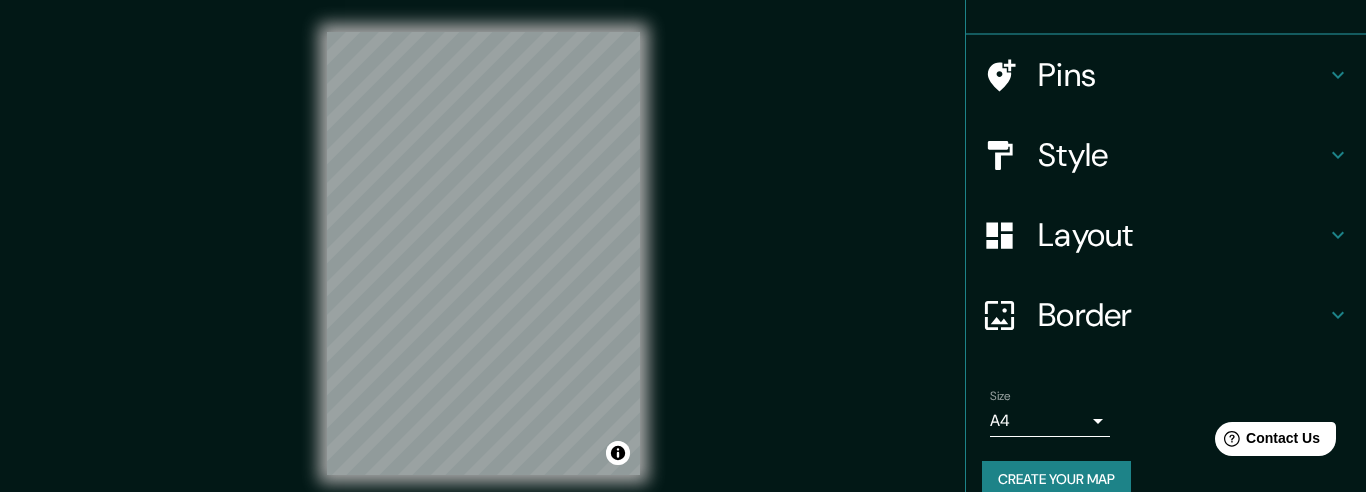 scroll, scrollTop: 273, scrollLeft: 0, axis: vertical 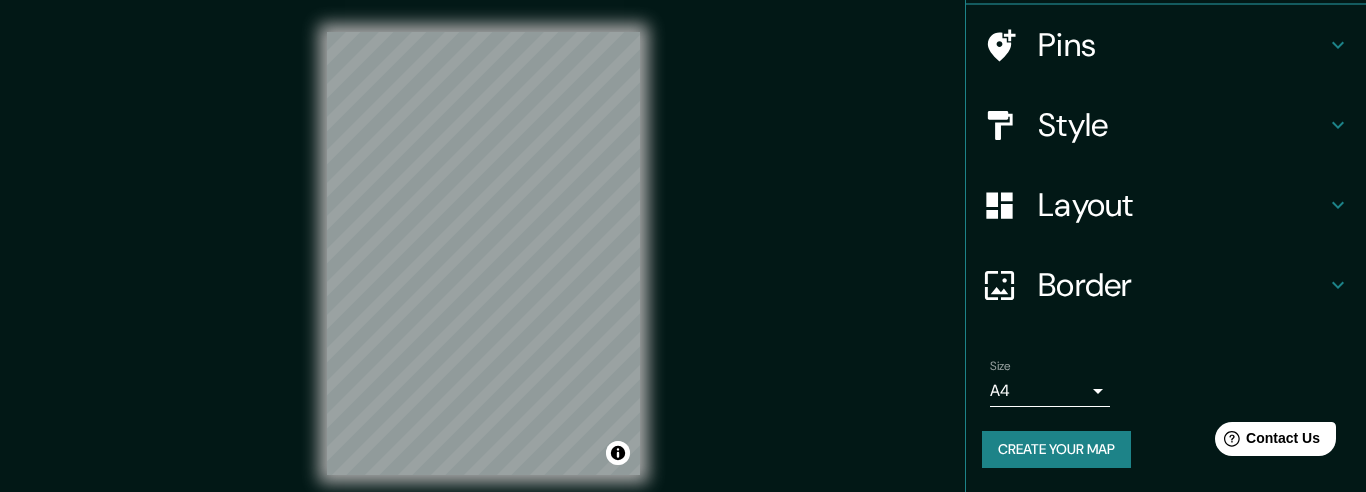 click on "Mappin Location [GEOGRAPHIC_DATA], [GEOGRAPHIC_DATA], [GEOGRAPHIC_DATA] [GEOGRAPHIC_DATA]  [GEOGRAPHIC_DATA], [GEOGRAPHIC_DATA] [GEOGRAPHIC_DATA]  07500 [GEOGRAPHIC_DATA], [GEOGRAPHIC_DATA], [GEOGRAPHIC_DATA] [GEOGRAPHIC_DATA]  [GEOGRAPHIC_DATA], [GEOGRAPHIC_DATA], [GEOGRAPHIC_DATA] [GEOGRAPHIC_DATA]  17490 [GEOGRAPHIC_DATA], [GEOGRAPHIC_DATA], [GEOGRAPHIC_DATA] [GEOGRAPHIC_DATA], [GEOGRAPHIC_DATA], [GEOGRAPHIC_DATA] Pins Style Layout Border Choose a border.  Hint : you can make layers of the frame opaque to create some cool effects. None Simple Transparent Fancy Size A4 single Create your map © Mapbox   © OpenStreetMap   Improve this map Any problems, suggestions, or concerns please email    [EMAIL_ADDRESS][DOMAIN_NAME] . . ." at bounding box center [683, 246] 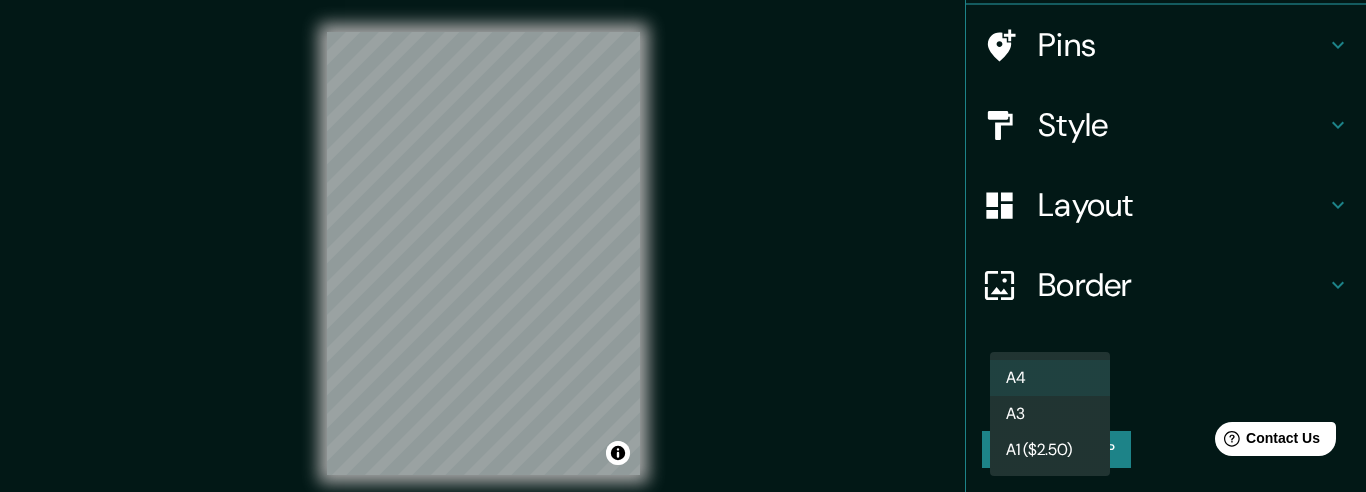 click at bounding box center [683, 246] 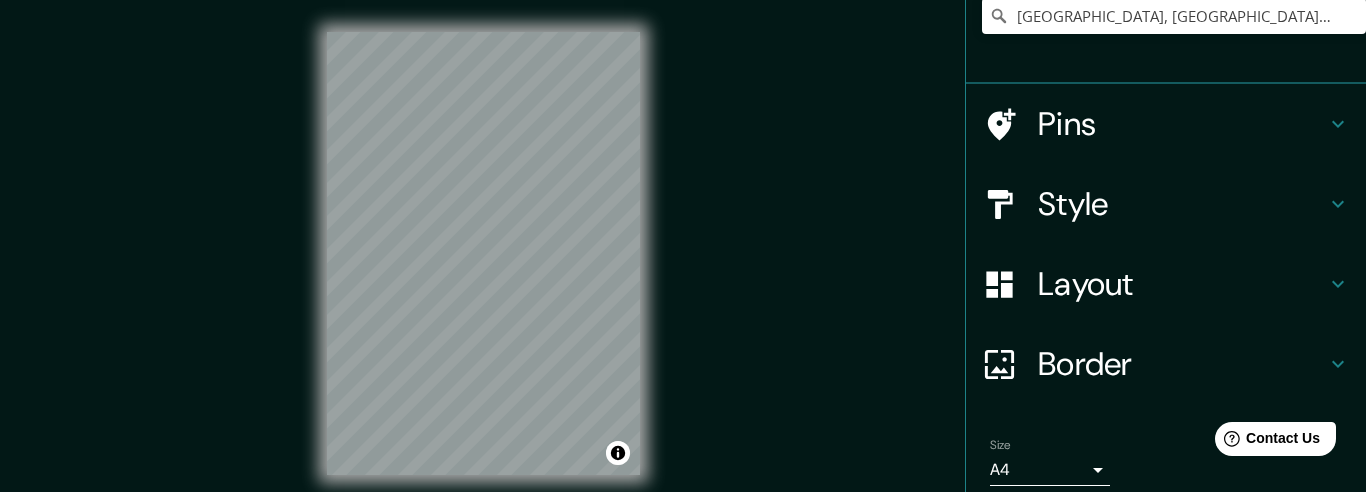 scroll, scrollTop: 179, scrollLeft: 0, axis: vertical 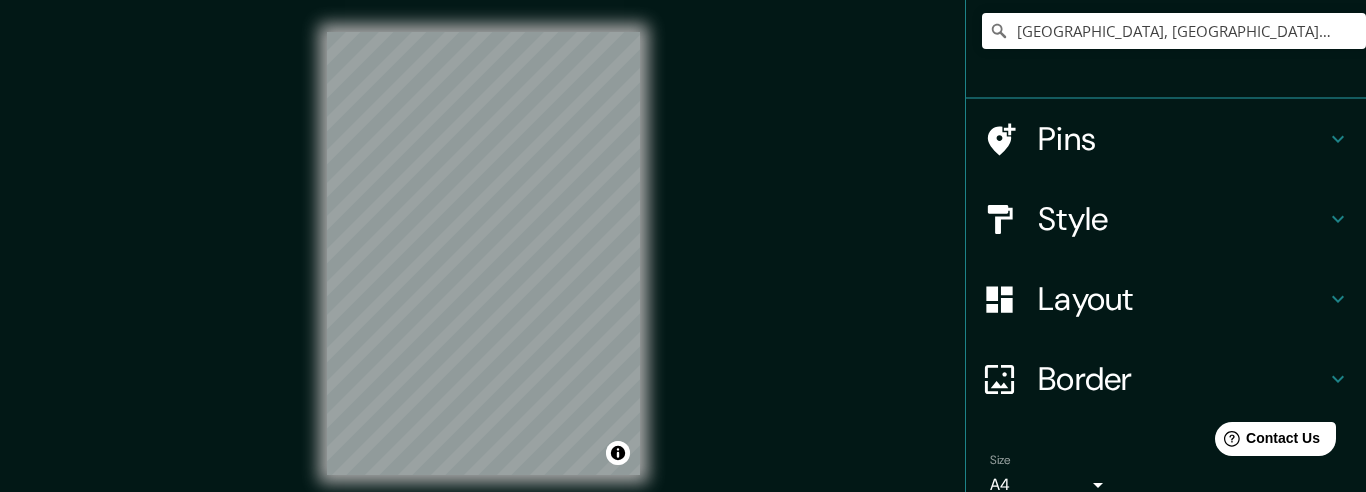 click 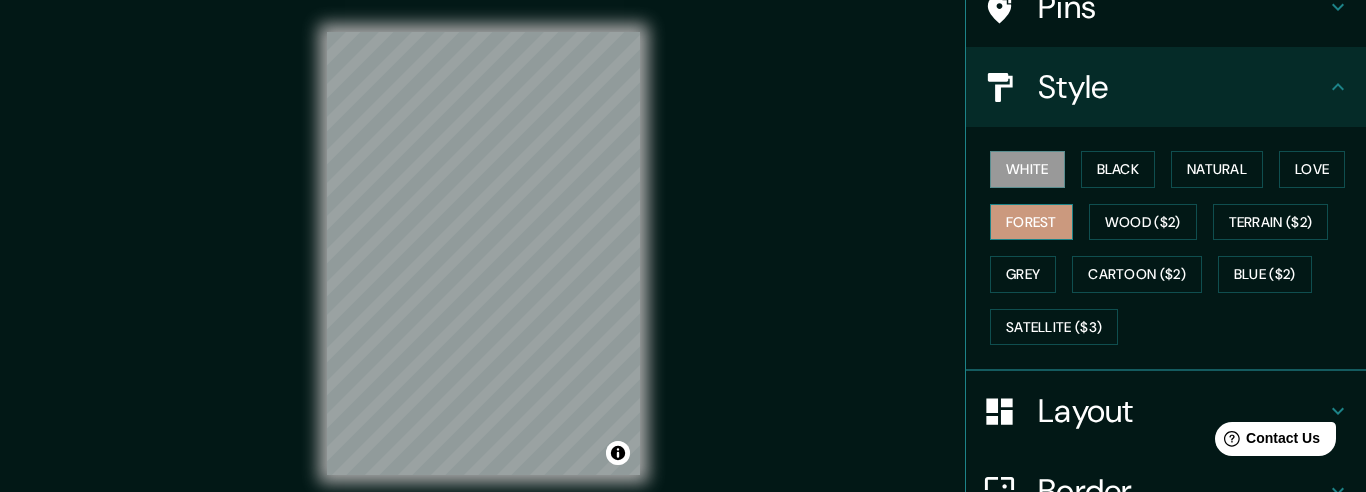 click on "Forest" at bounding box center [1031, 222] 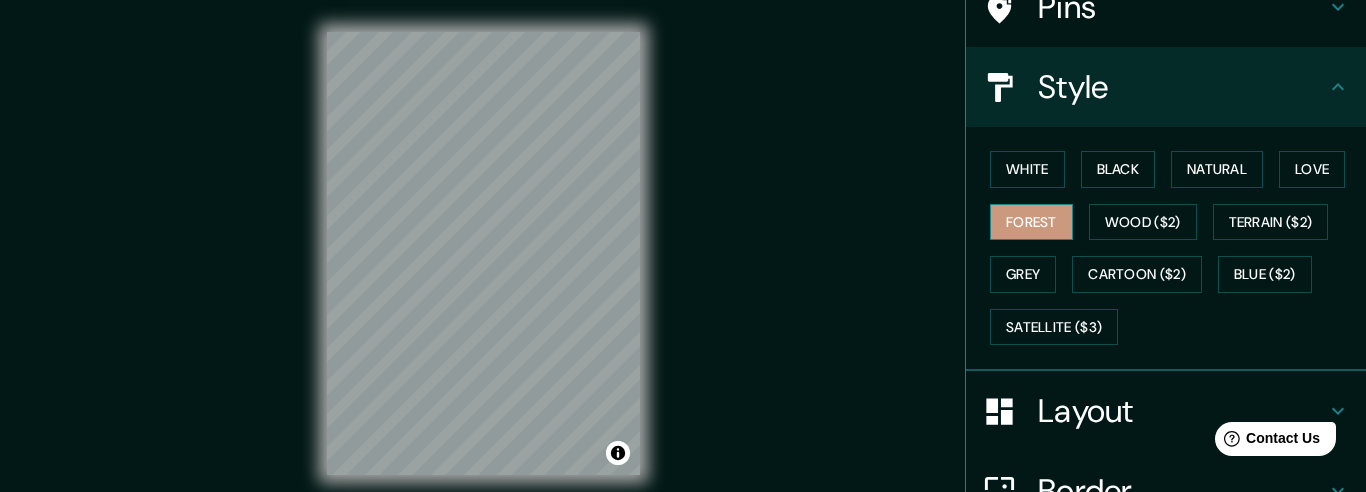 click on "Forest" at bounding box center (1031, 222) 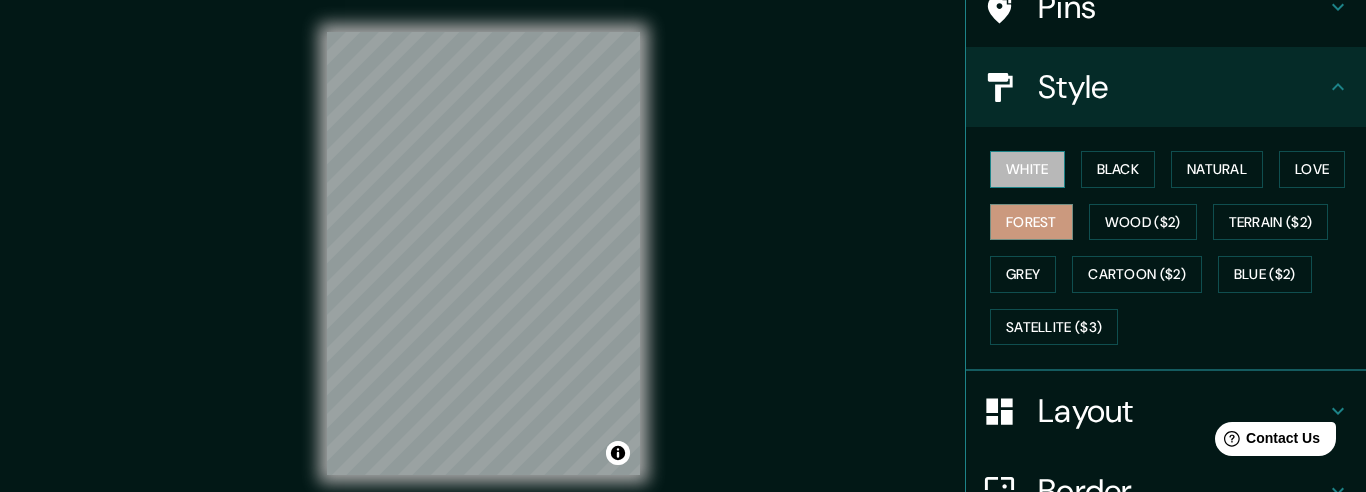 drag, startPoint x: 1036, startPoint y: 166, endPoint x: 1044, endPoint y: 173, distance: 10.630146 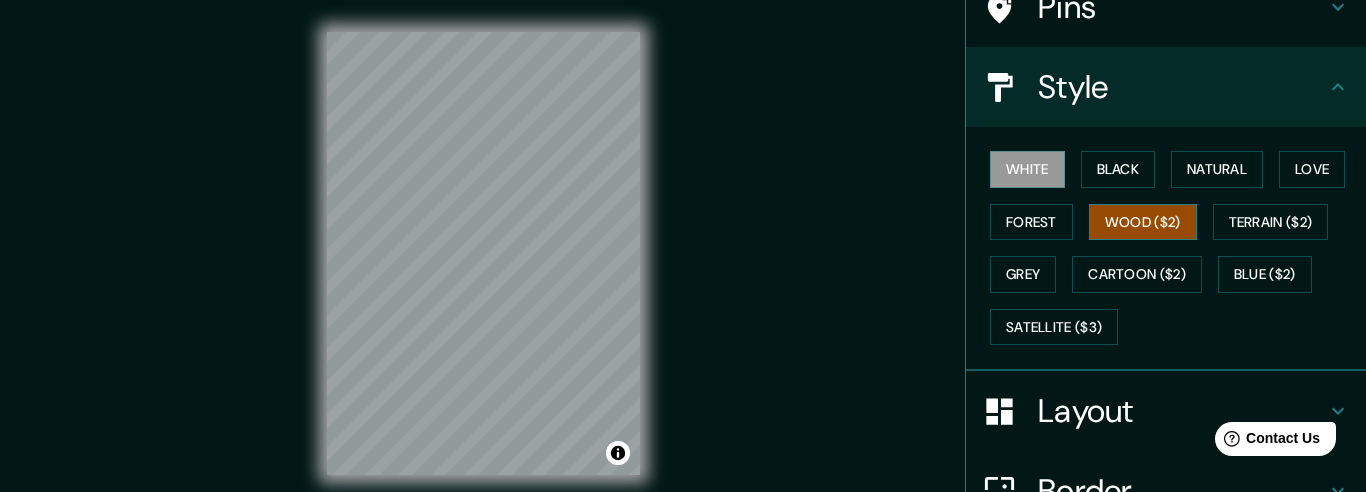 click on "Wood ($2)" at bounding box center [1143, 222] 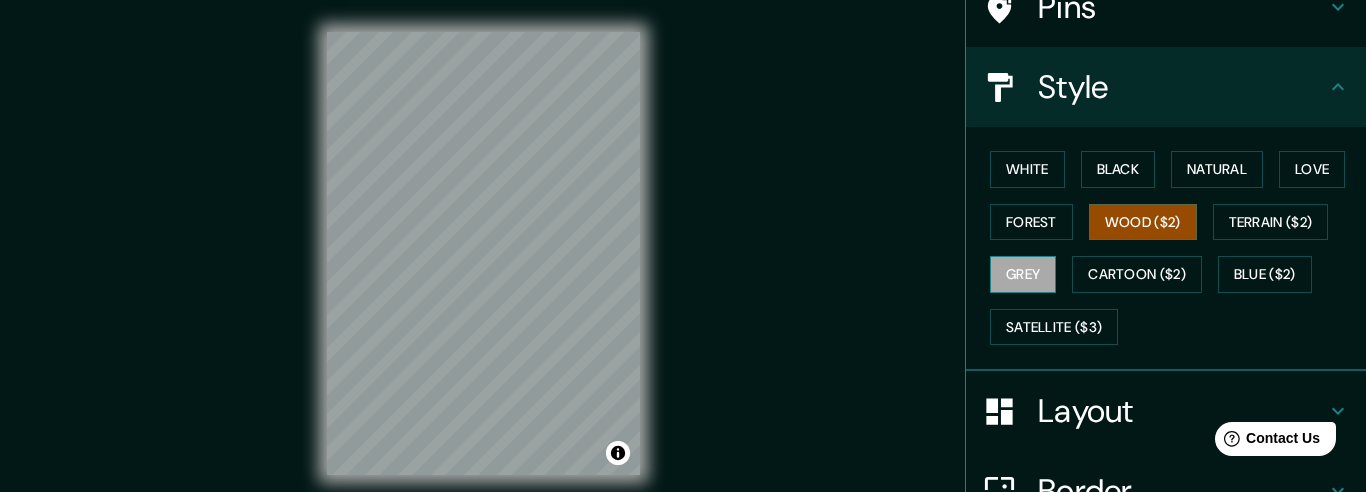 click on "Grey" at bounding box center [1023, 274] 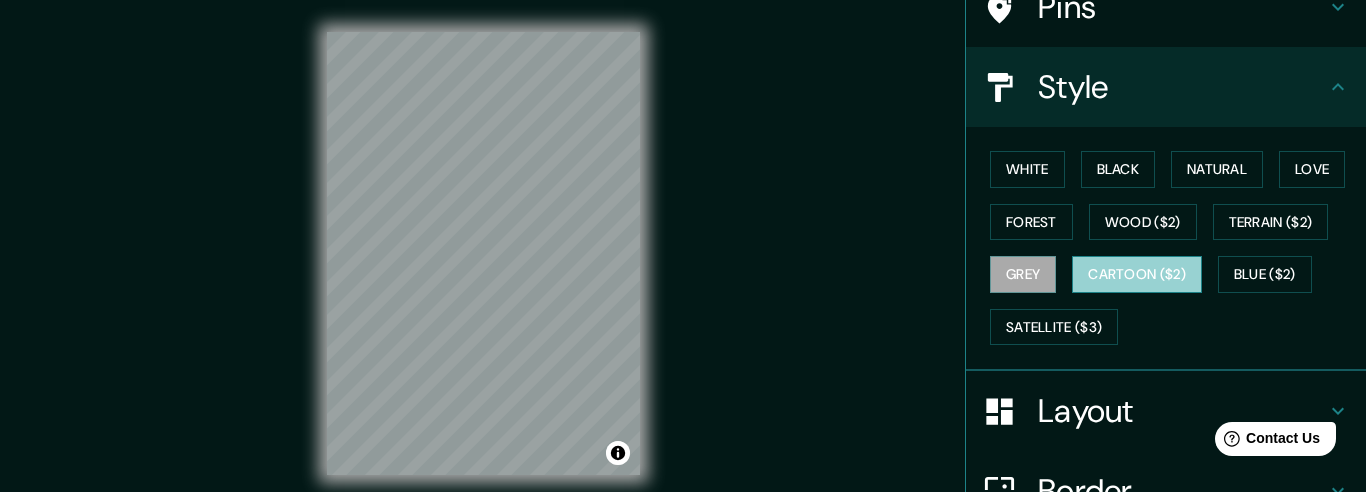 click on "Cartoon ($2)" at bounding box center (1137, 274) 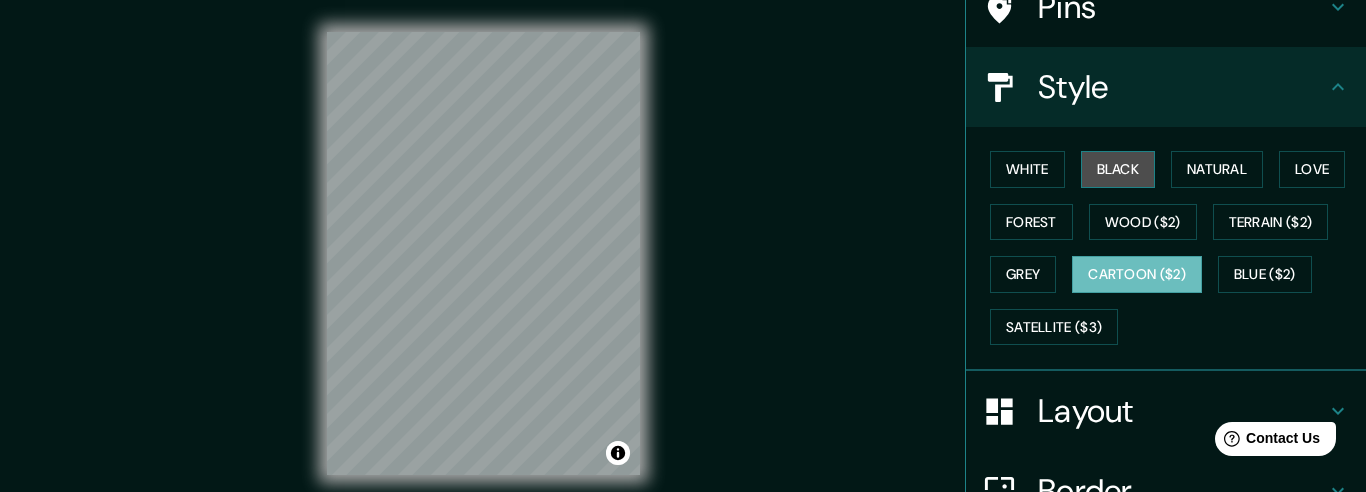 drag, startPoint x: 1133, startPoint y: 172, endPoint x: 1143, endPoint y: 173, distance: 10.049875 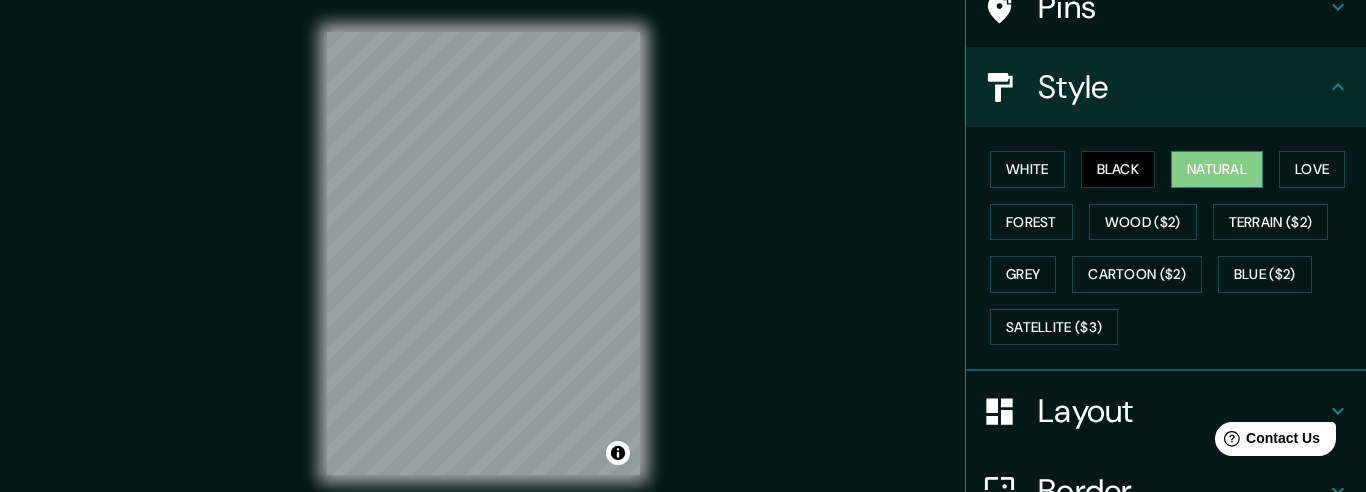 click on "Natural" at bounding box center (1217, 169) 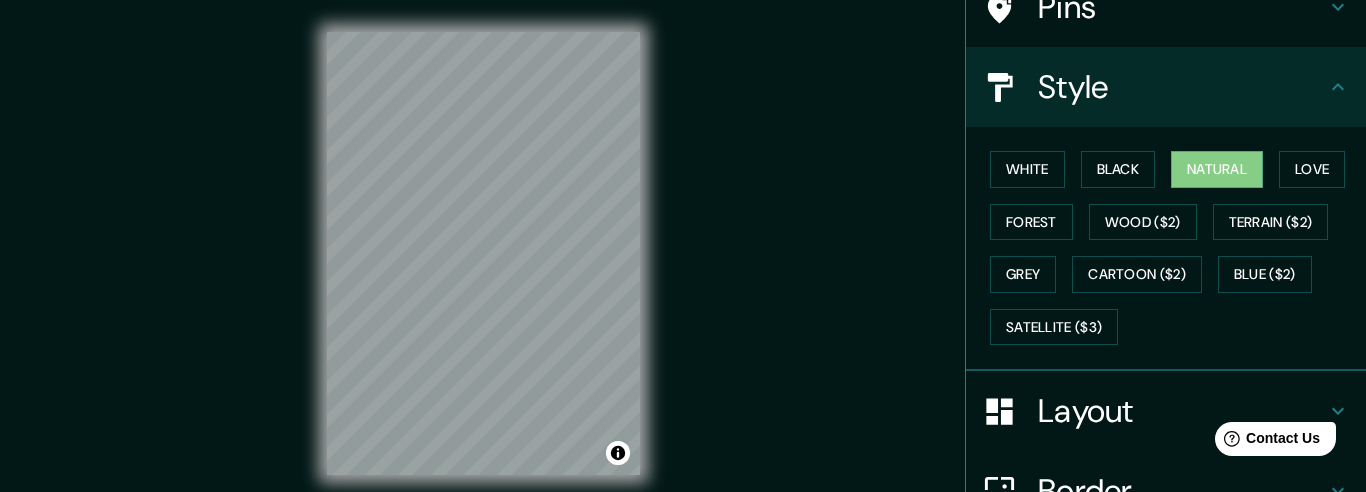 click on "Style" at bounding box center (1182, 87) 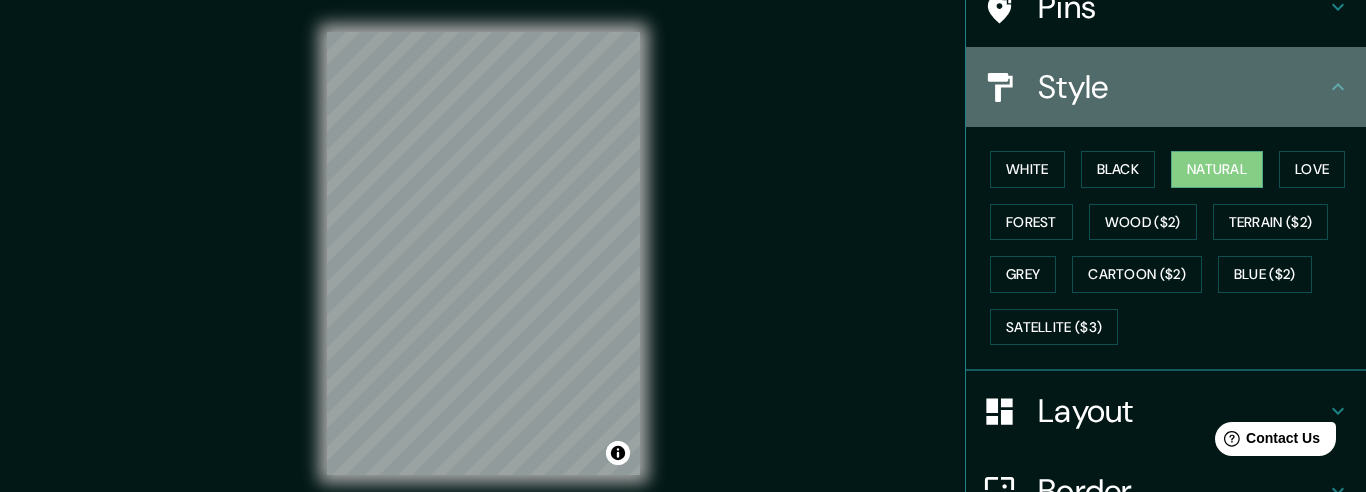 click 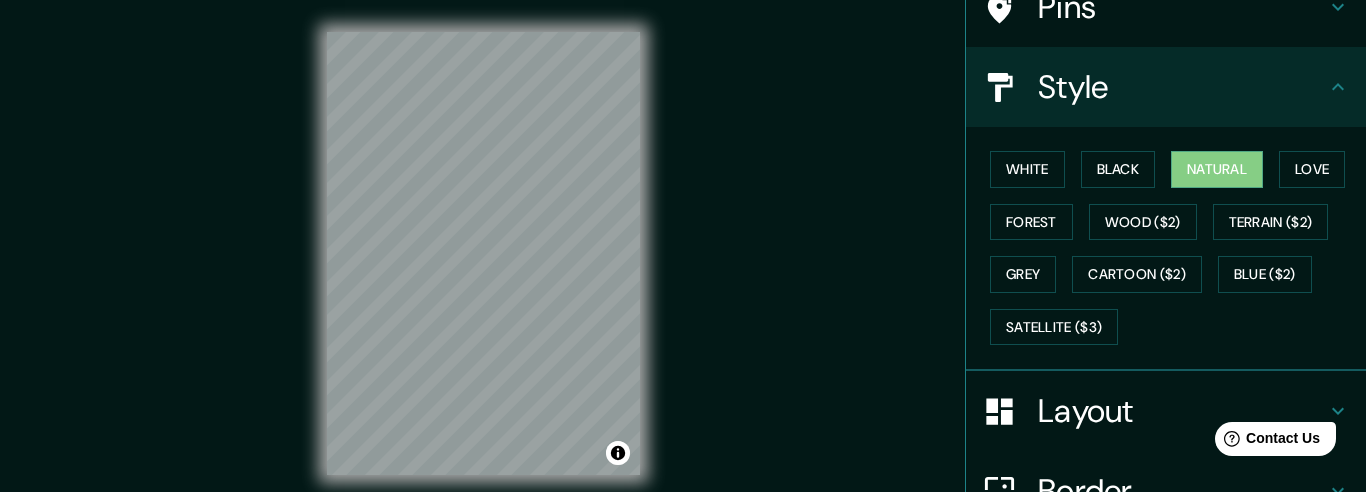 click 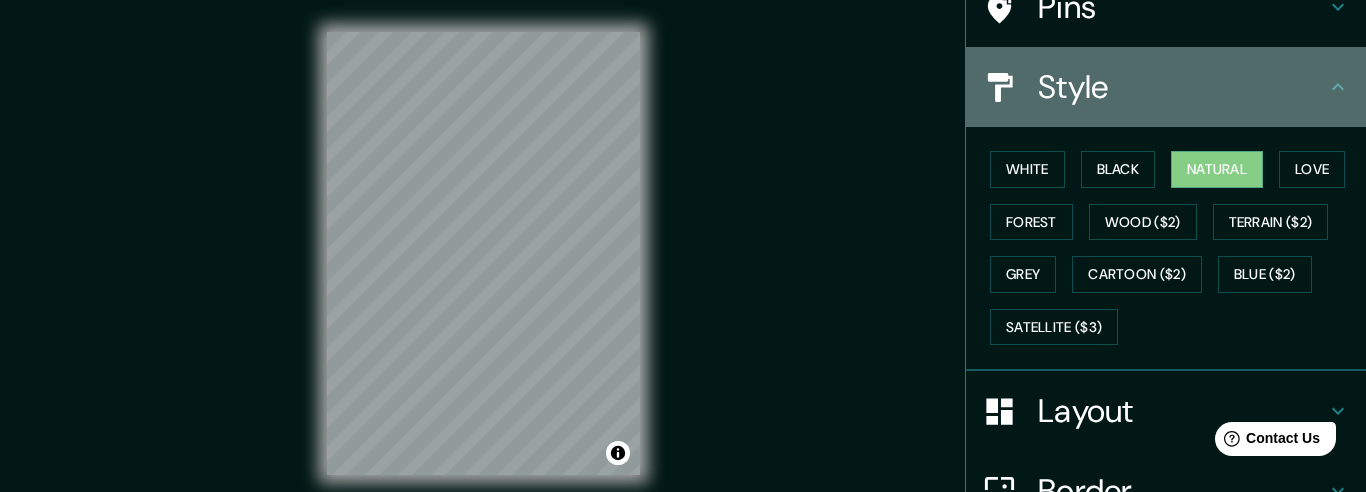 click 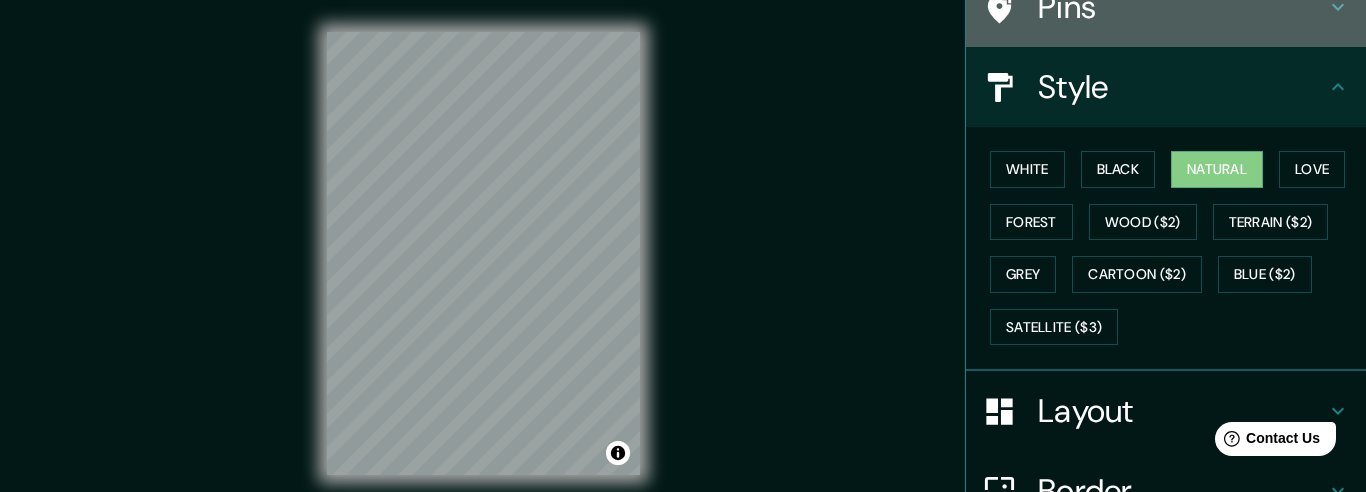 click 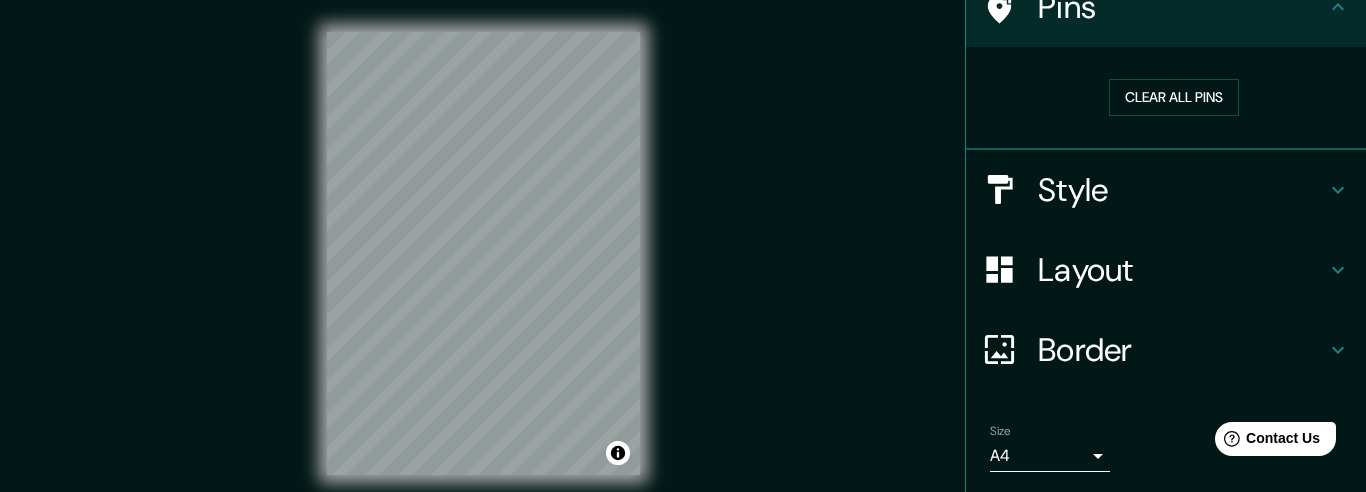 click 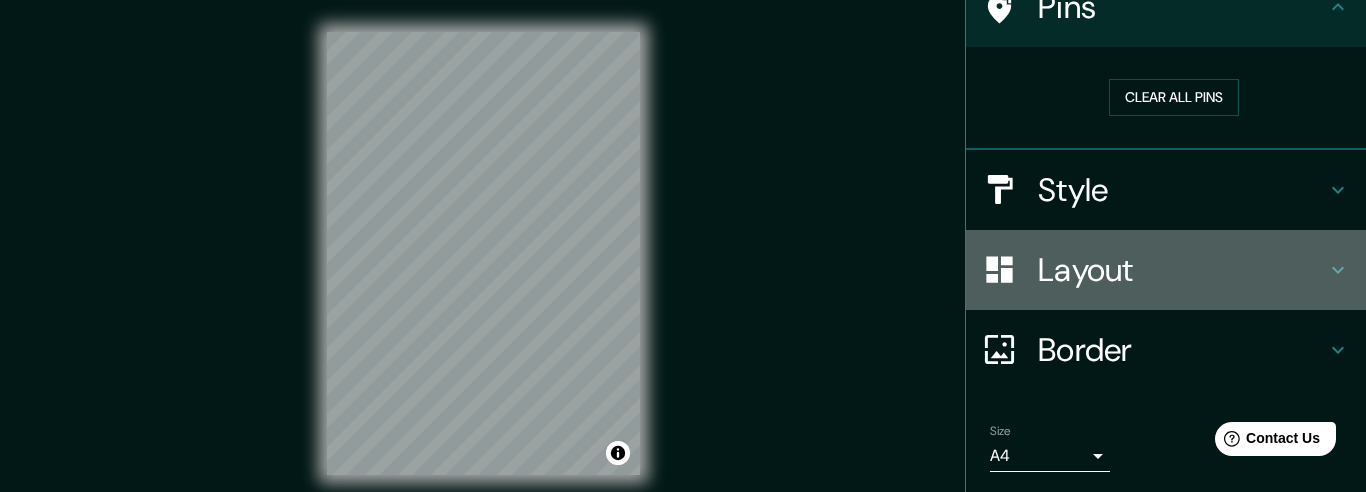 click on "Layout" at bounding box center (1182, 270) 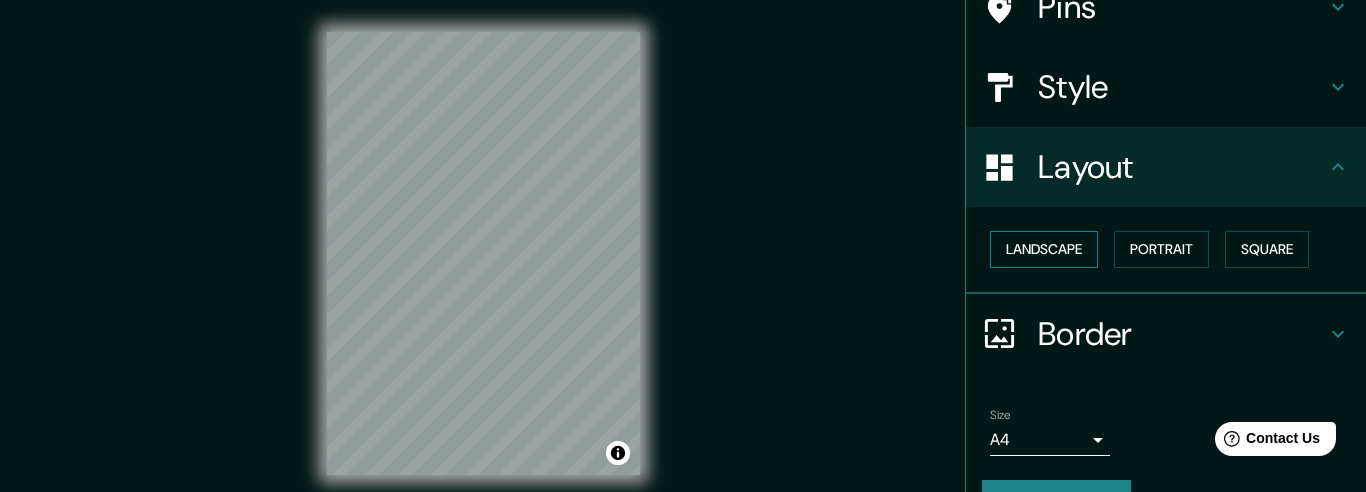 click on "Landscape" at bounding box center (1044, 249) 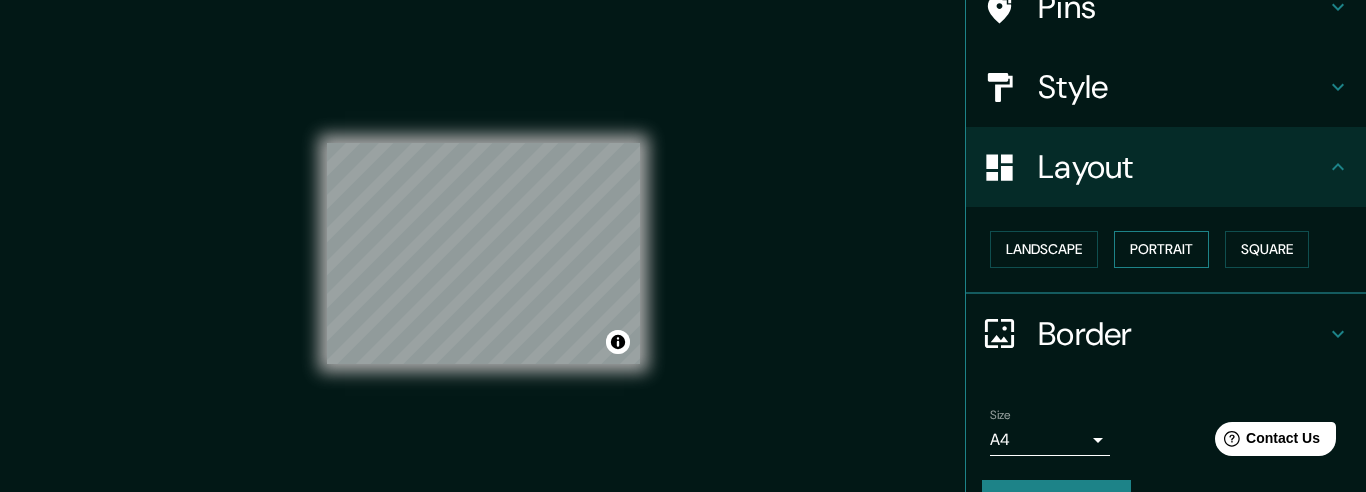 click on "Portrait" at bounding box center [1161, 249] 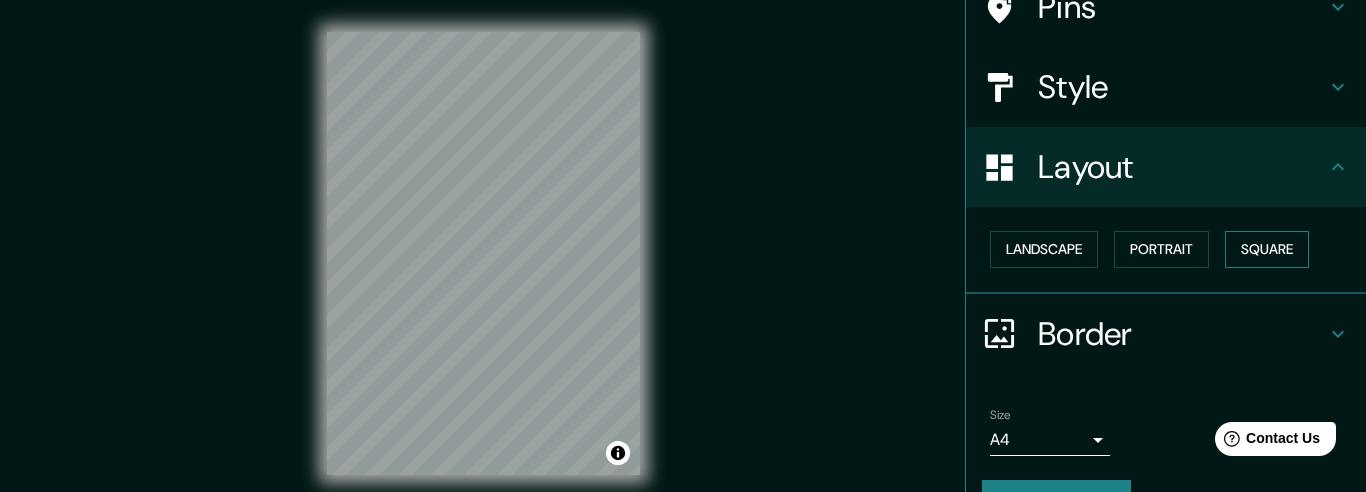 click on "Square" at bounding box center (1267, 249) 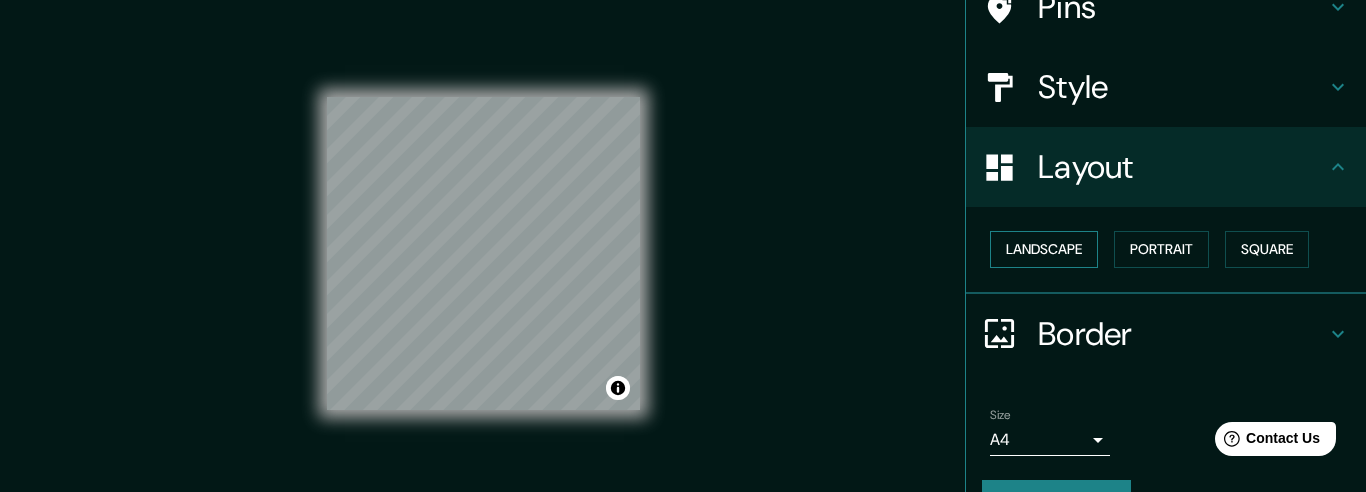 click on "Landscape" at bounding box center (1044, 249) 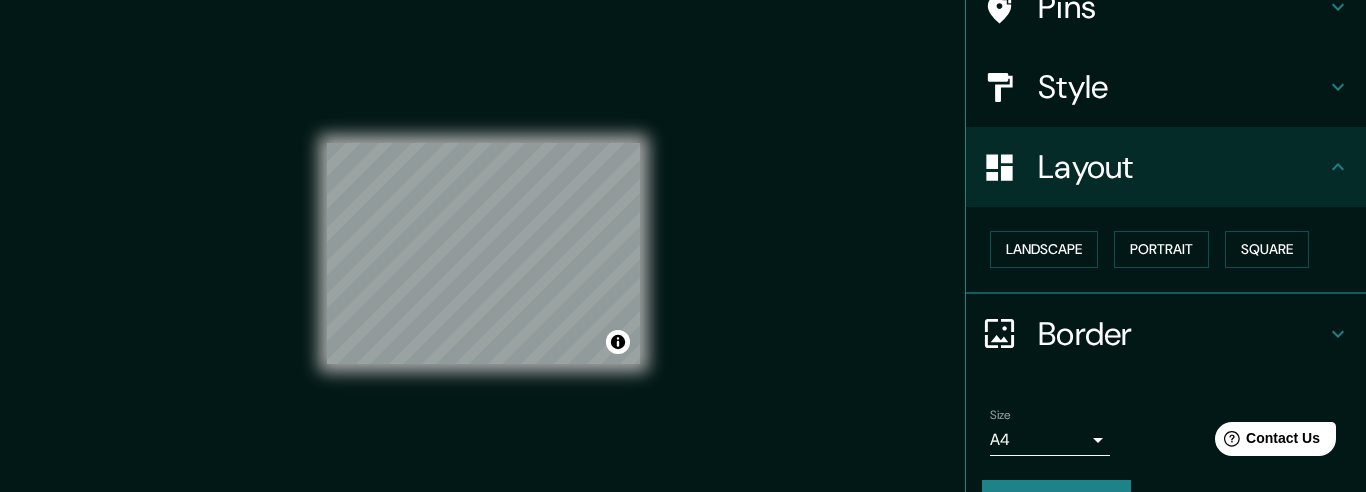 scroll, scrollTop: 227, scrollLeft: 0, axis: vertical 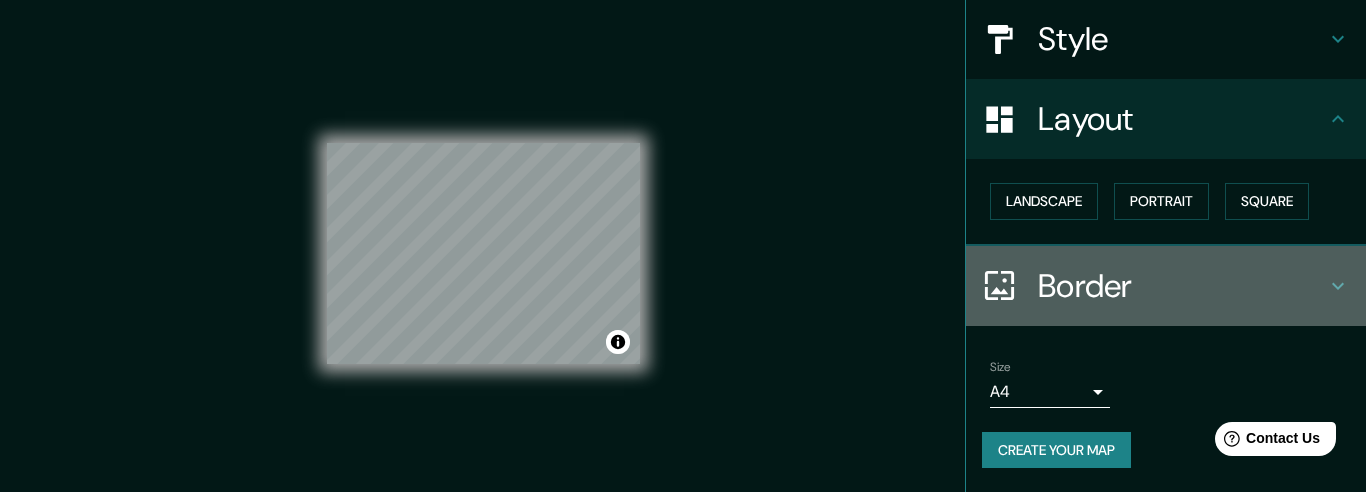 click on "Border" at bounding box center (1182, 286) 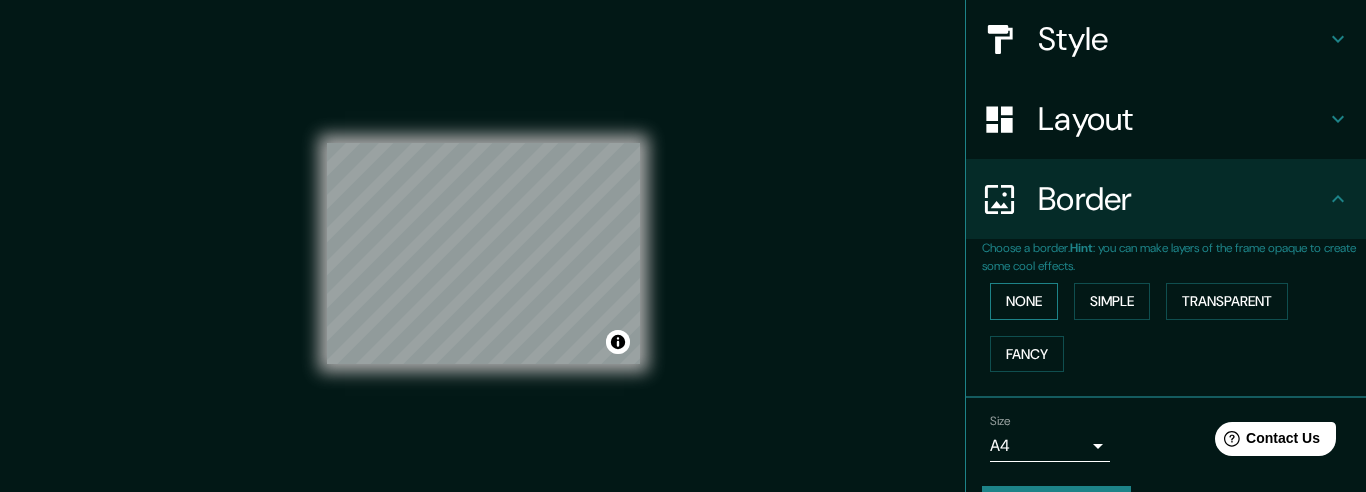 click on "None" at bounding box center [1024, 301] 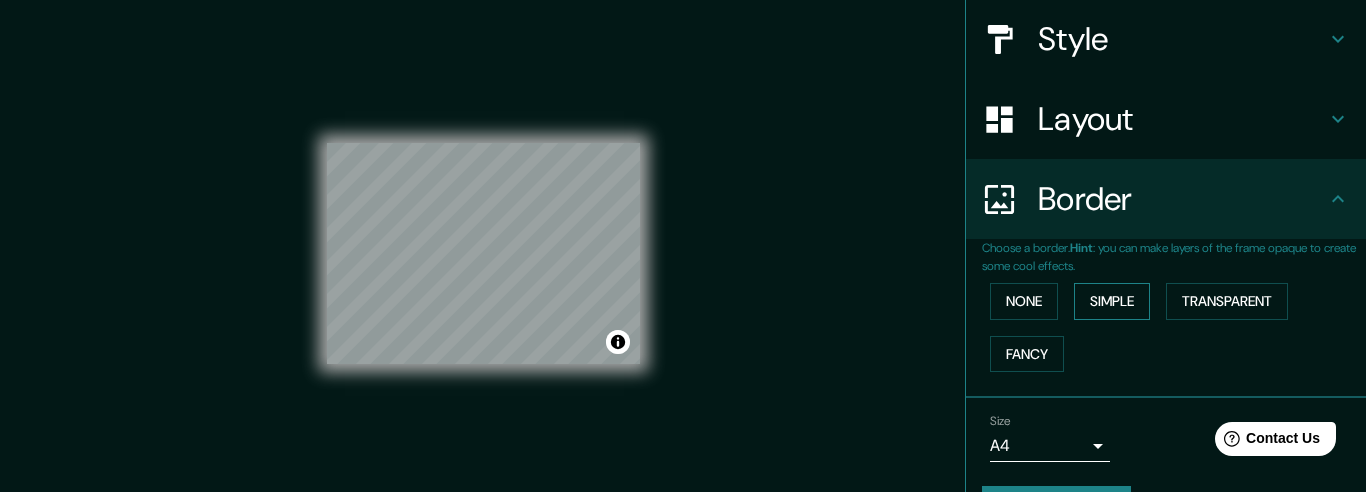 click on "Simple" at bounding box center (1112, 301) 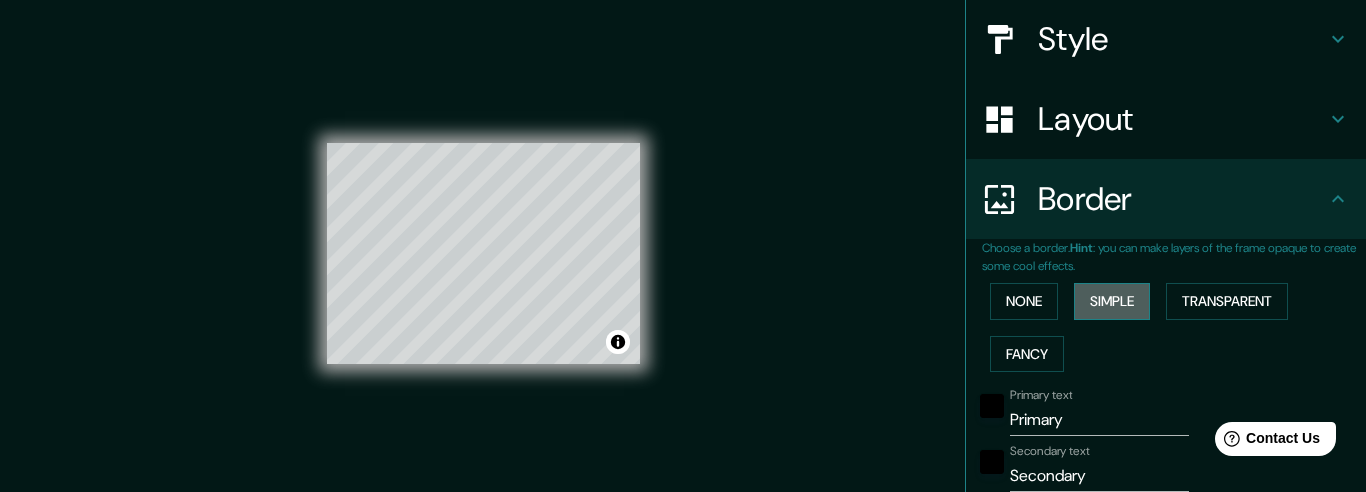 click on "Simple" at bounding box center [1112, 301] 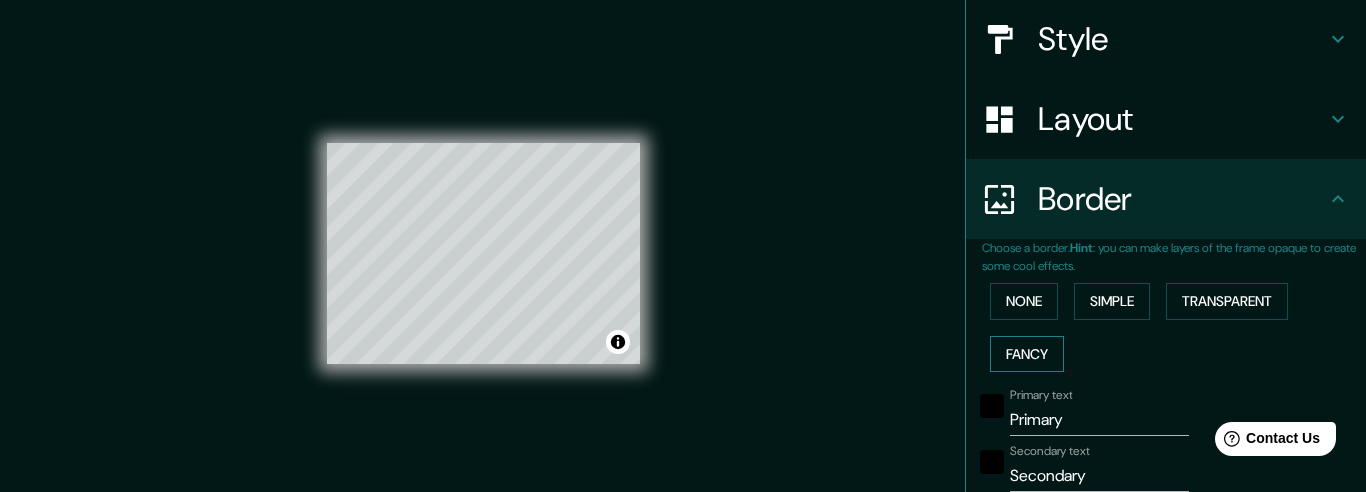 click on "Fancy" at bounding box center (1027, 354) 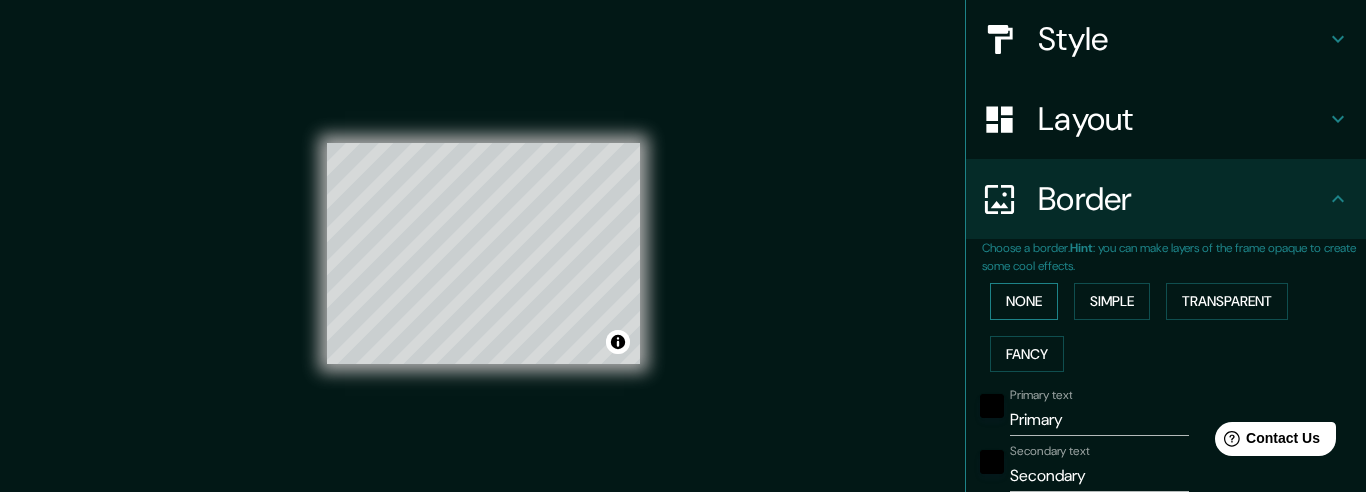 click on "None" at bounding box center [1024, 301] 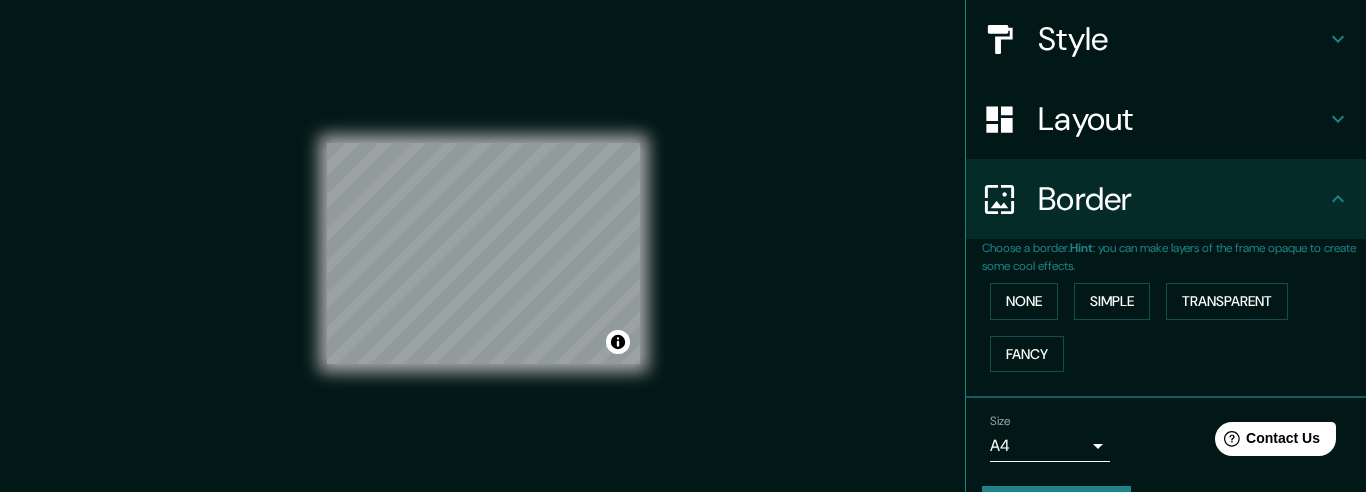 scroll, scrollTop: 282, scrollLeft: 0, axis: vertical 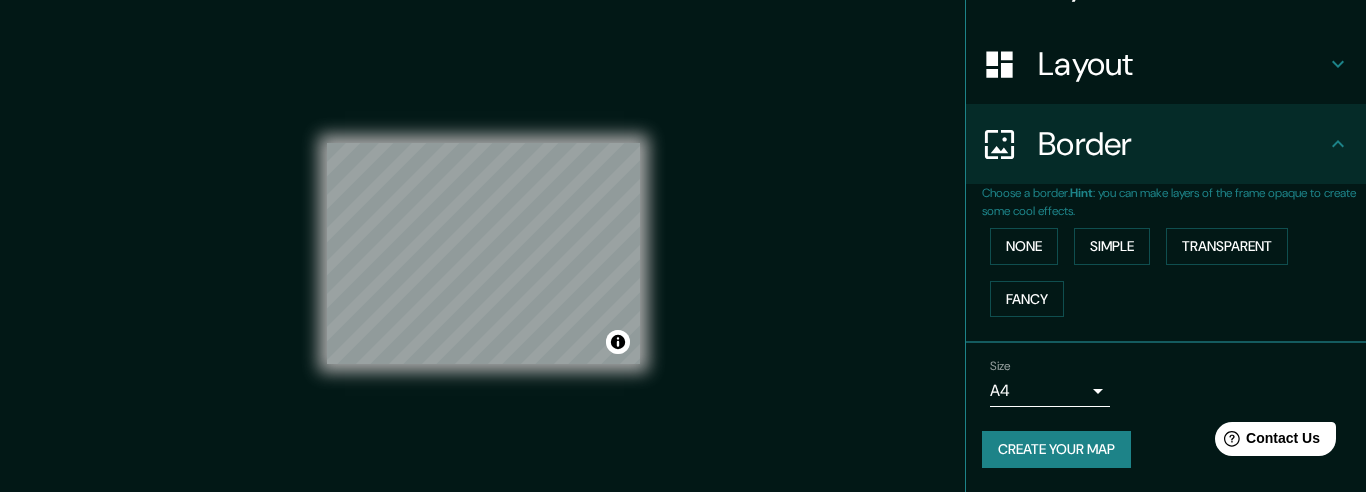 click on "Create your map" at bounding box center (1056, 449) 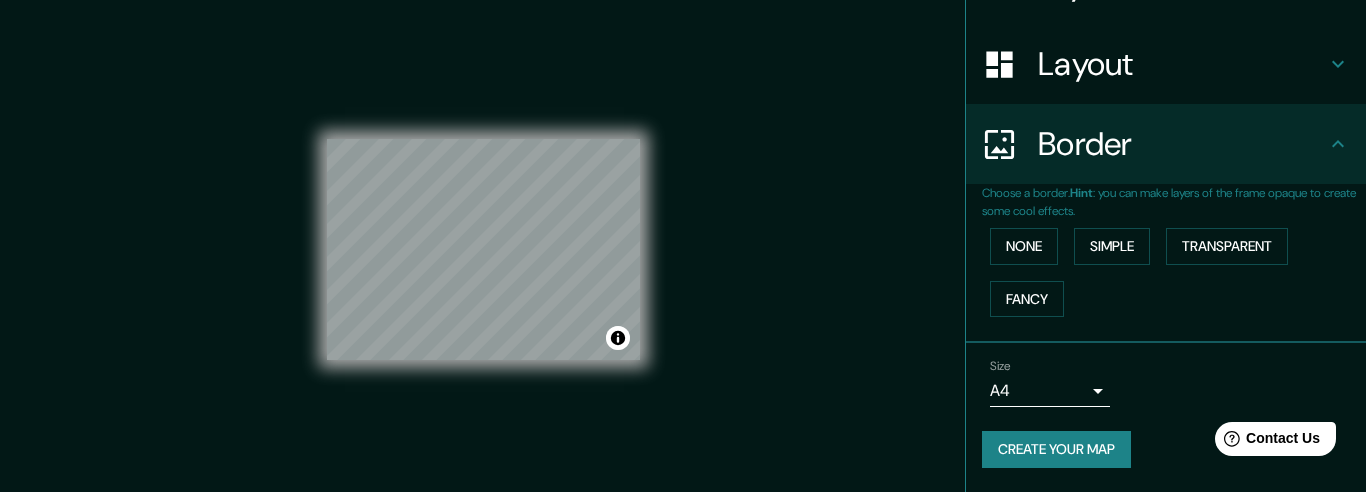 scroll, scrollTop: 0, scrollLeft: 0, axis: both 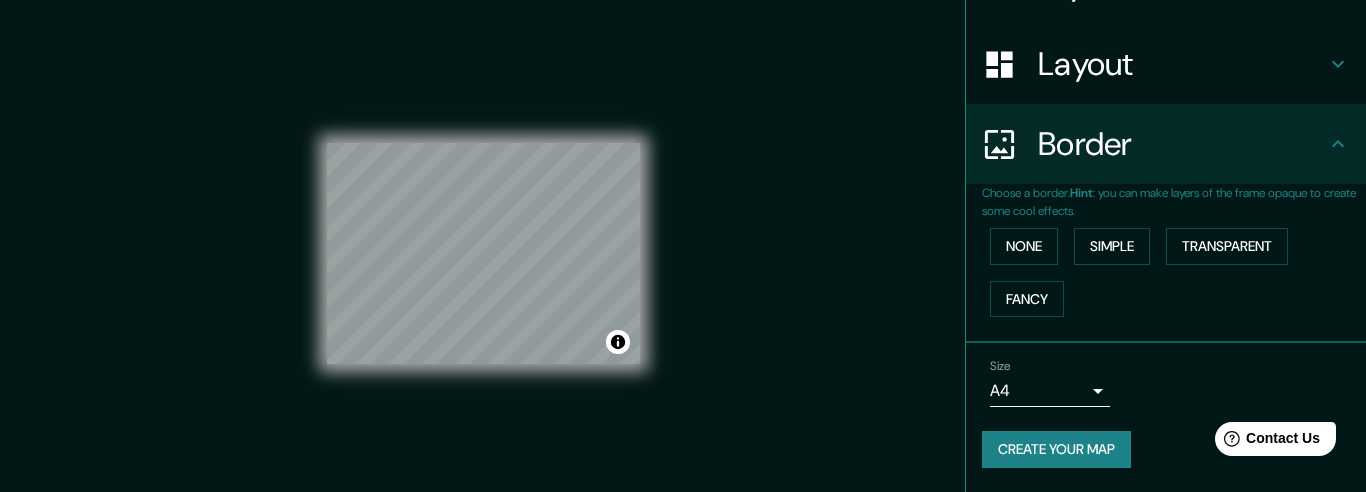 click on "Size A4 single" at bounding box center (1166, 383) 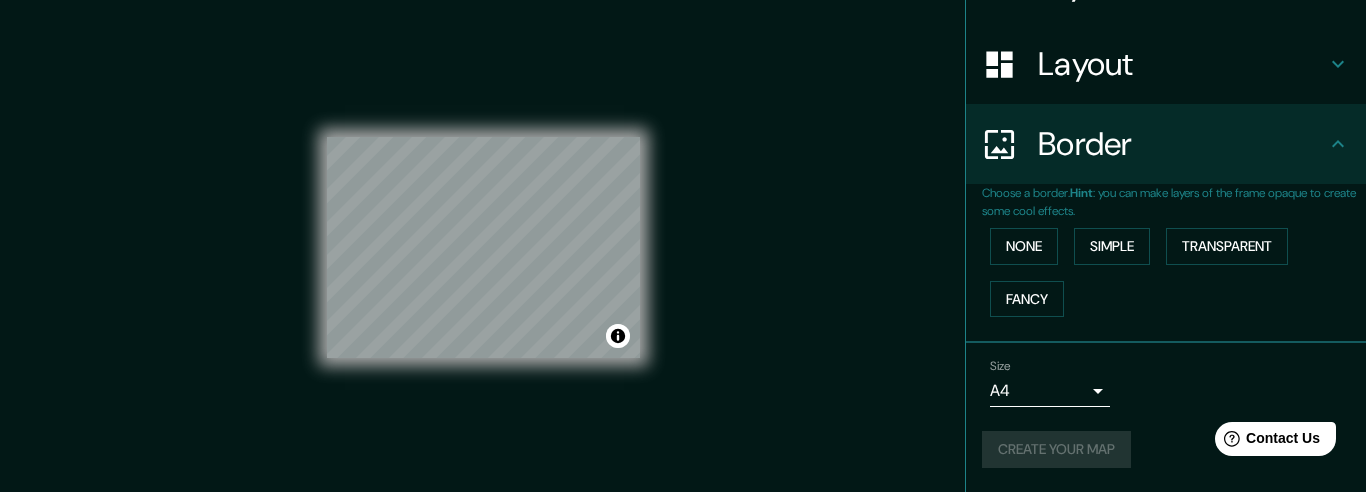scroll, scrollTop: 0, scrollLeft: 0, axis: both 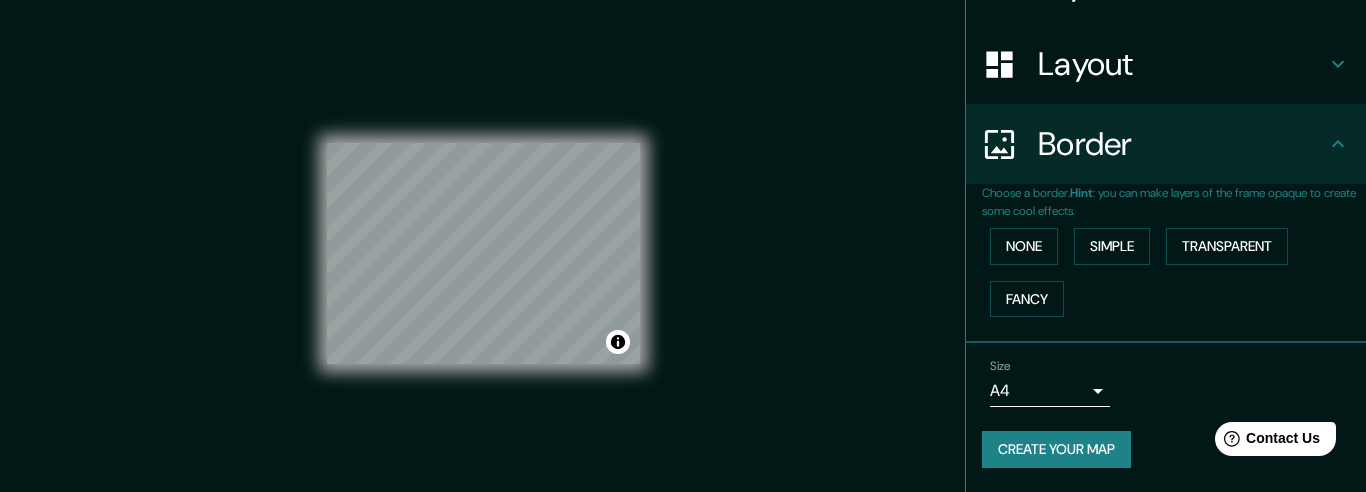 click 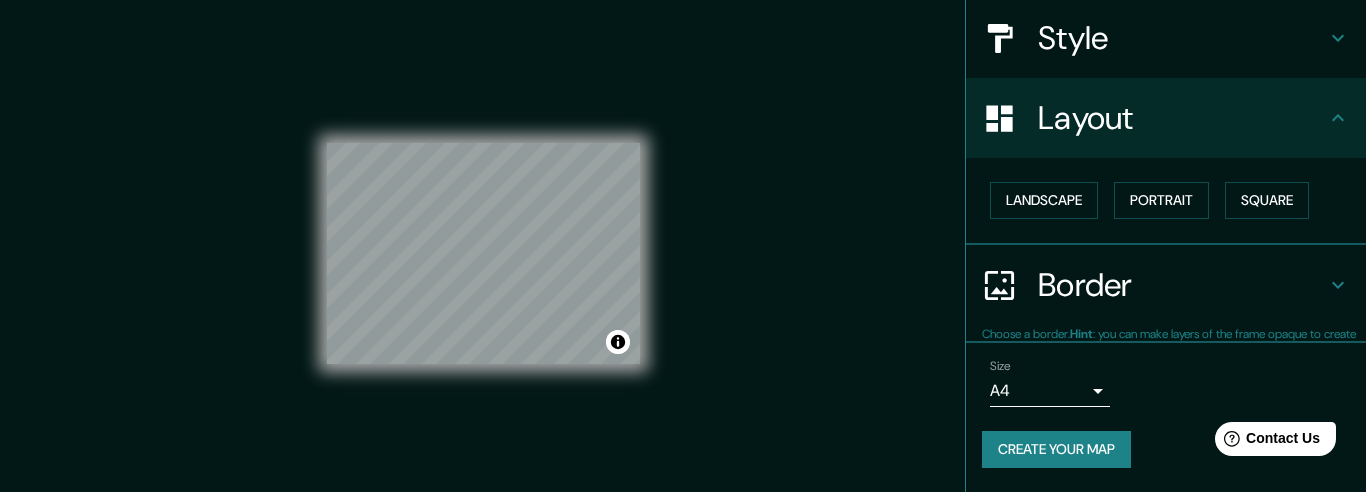scroll, scrollTop: 227, scrollLeft: 0, axis: vertical 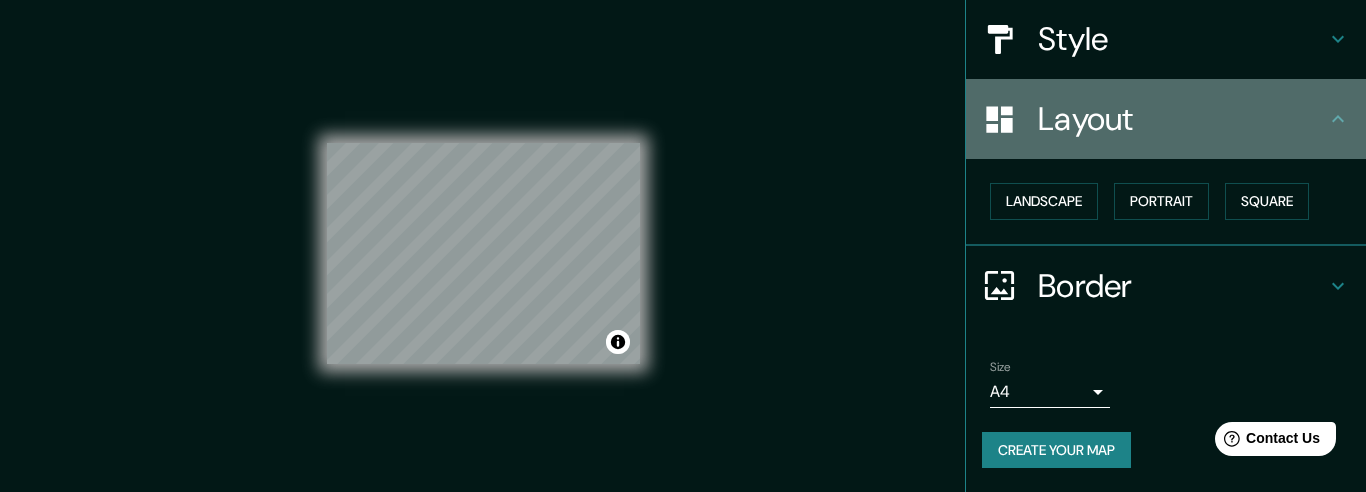click 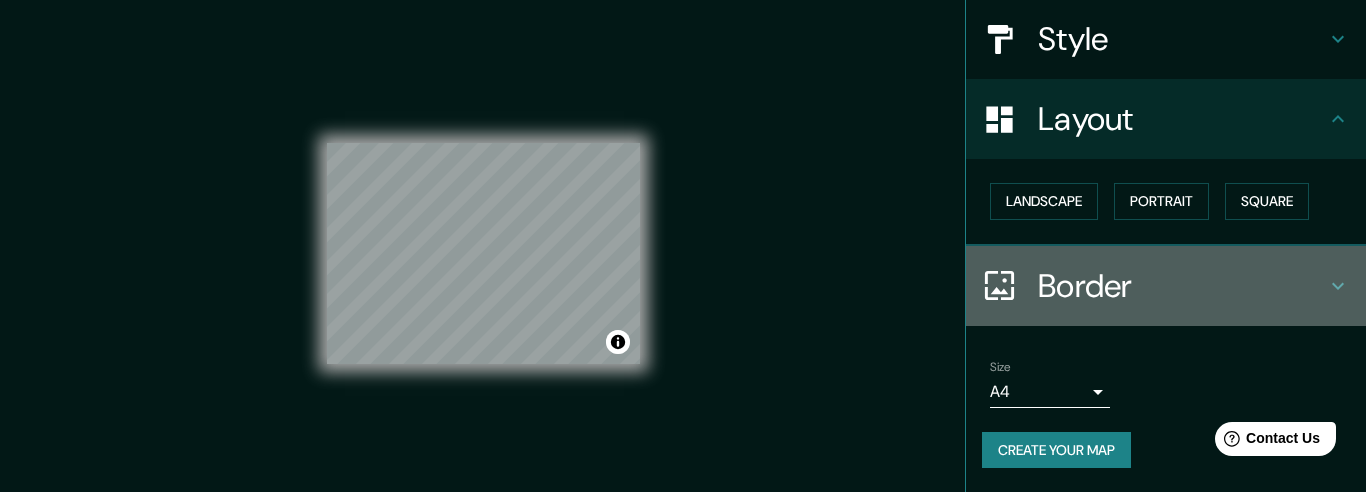 click 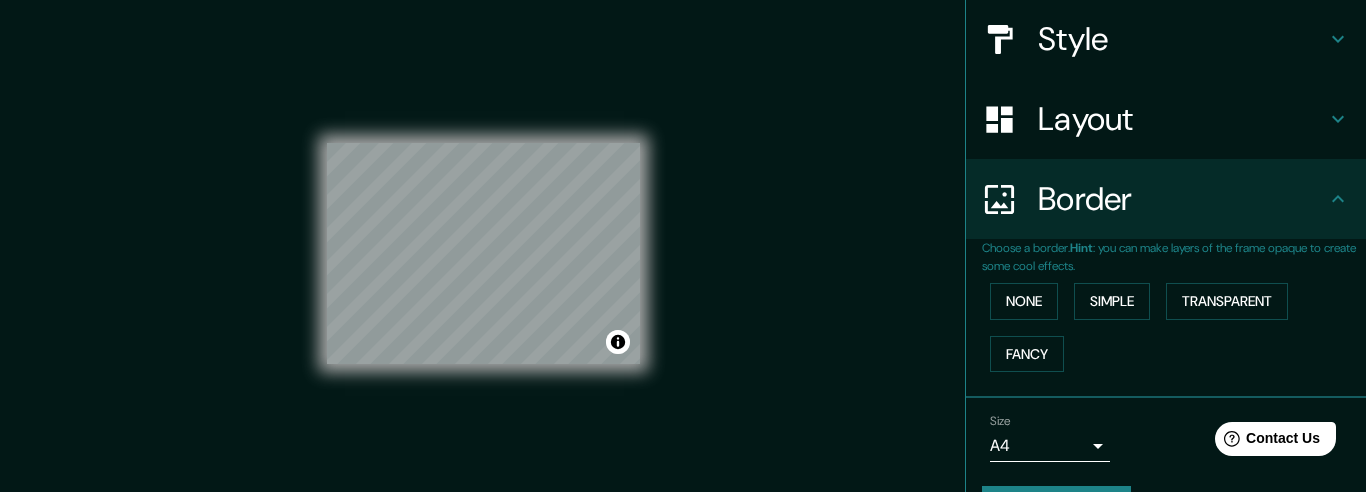 scroll, scrollTop: 282, scrollLeft: 0, axis: vertical 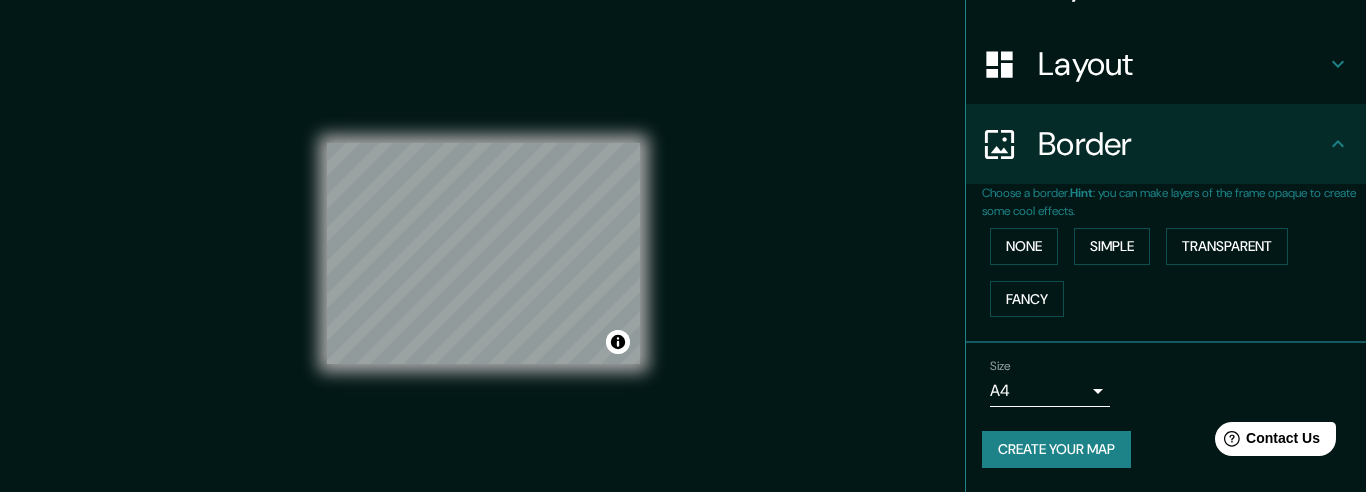 click on "Mappin Location [GEOGRAPHIC_DATA], [GEOGRAPHIC_DATA], [GEOGRAPHIC_DATA] [GEOGRAPHIC_DATA]  [GEOGRAPHIC_DATA], [GEOGRAPHIC_DATA] [GEOGRAPHIC_DATA]  07500 [GEOGRAPHIC_DATA], [GEOGRAPHIC_DATA], [GEOGRAPHIC_DATA] [GEOGRAPHIC_DATA]  [GEOGRAPHIC_DATA], [GEOGRAPHIC_DATA], [GEOGRAPHIC_DATA] [GEOGRAPHIC_DATA]  17490 [GEOGRAPHIC_DATA], [GEOGRAPHIC_DATA], [GEOGRAPHIC_DATA] [GEOGRAPHIC_DATA], [GEOGRAPHIC_DATA], [GEOGRAPHIC_DATA] Pins Style Layout Border Choose a border.  Hint : you can make layers of the frame opaque to create some cool effects. None Simple Transparent Fancy Size A4 single Create your map © Mapbox   © OpenStreetMap   Improve this map Any problems, suggestions, or concerns please email    [EMAIL_ADDRESS][DOMAIN_NAME] . . ." at bounding box center (683, 246) 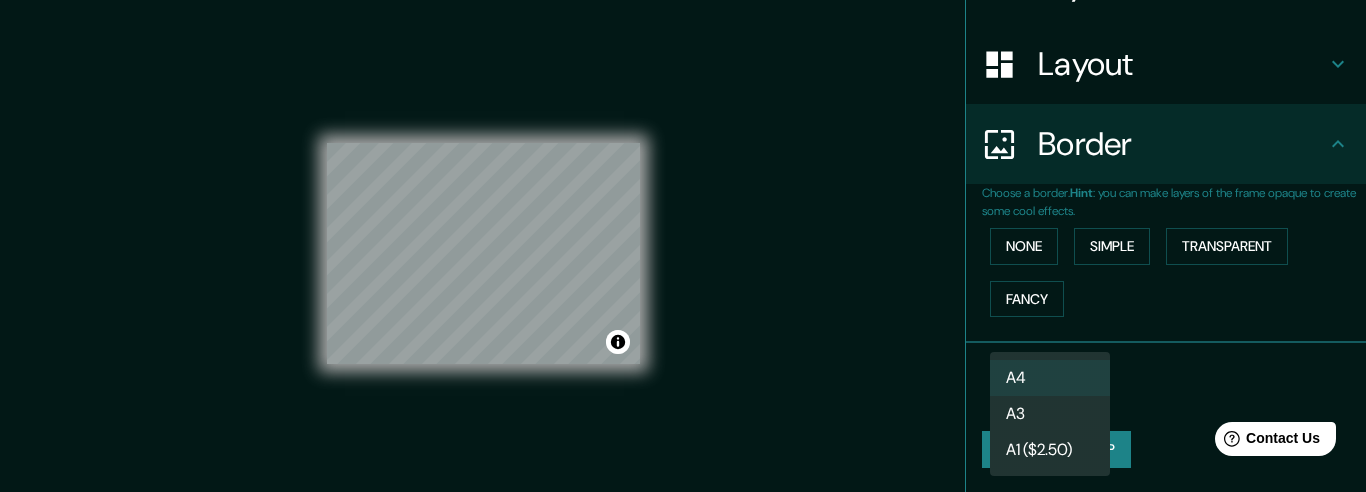 click on "A4" at bounding box center [1050, 378] 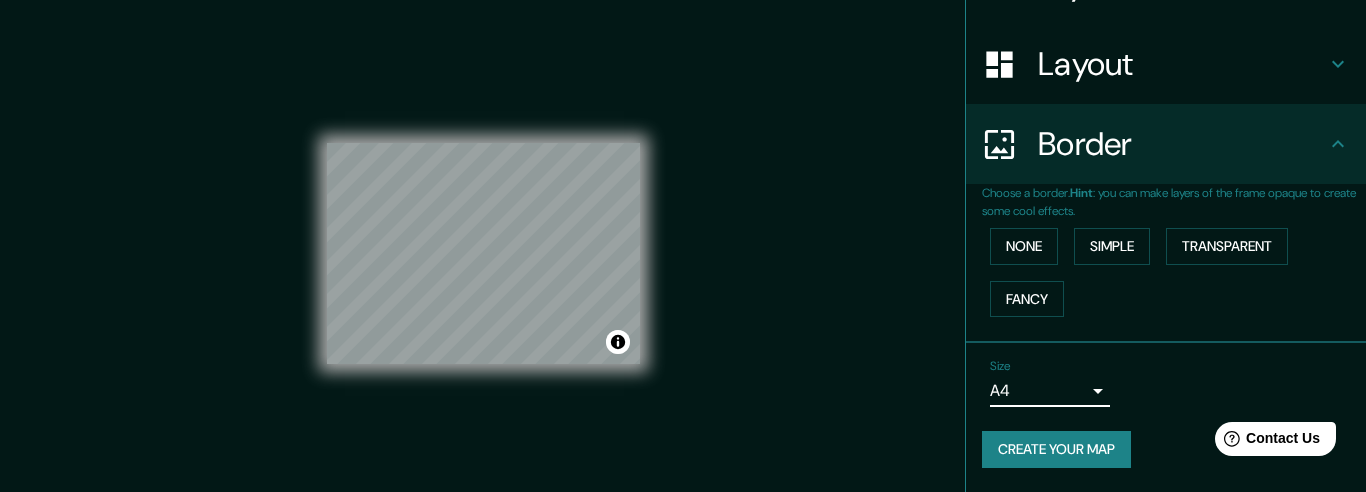 drag, startPoint x: 1073, startPoint y: 444, endPoint x: 1084, endPoint y: 443, distance: 11.045361 